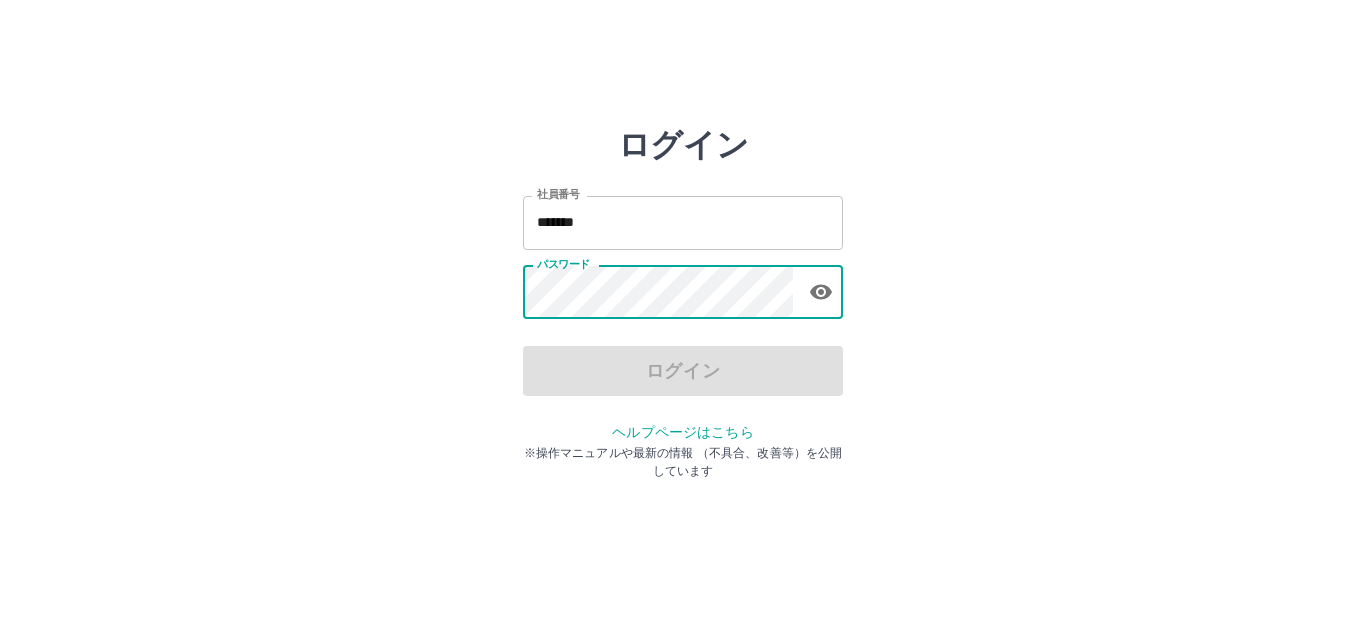 scroll, scrollTop: 0, scrollLeft: 0, axis: both 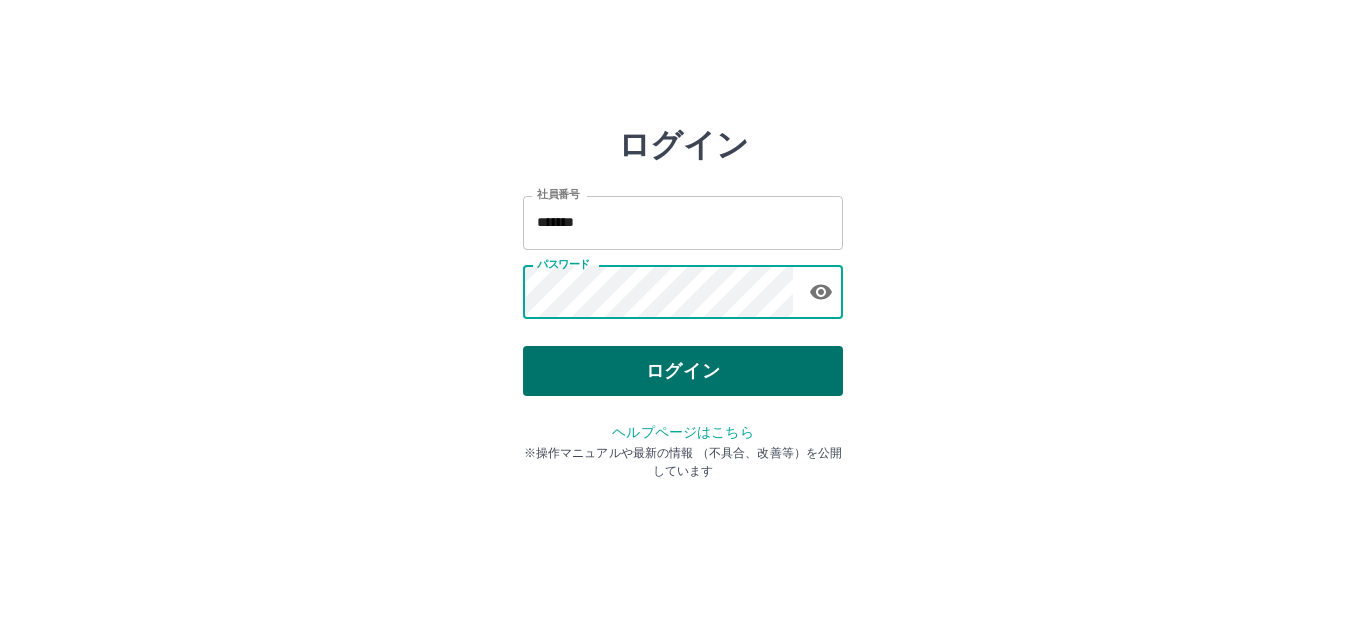 click on "ログイン" at bounding box center (683, 371) 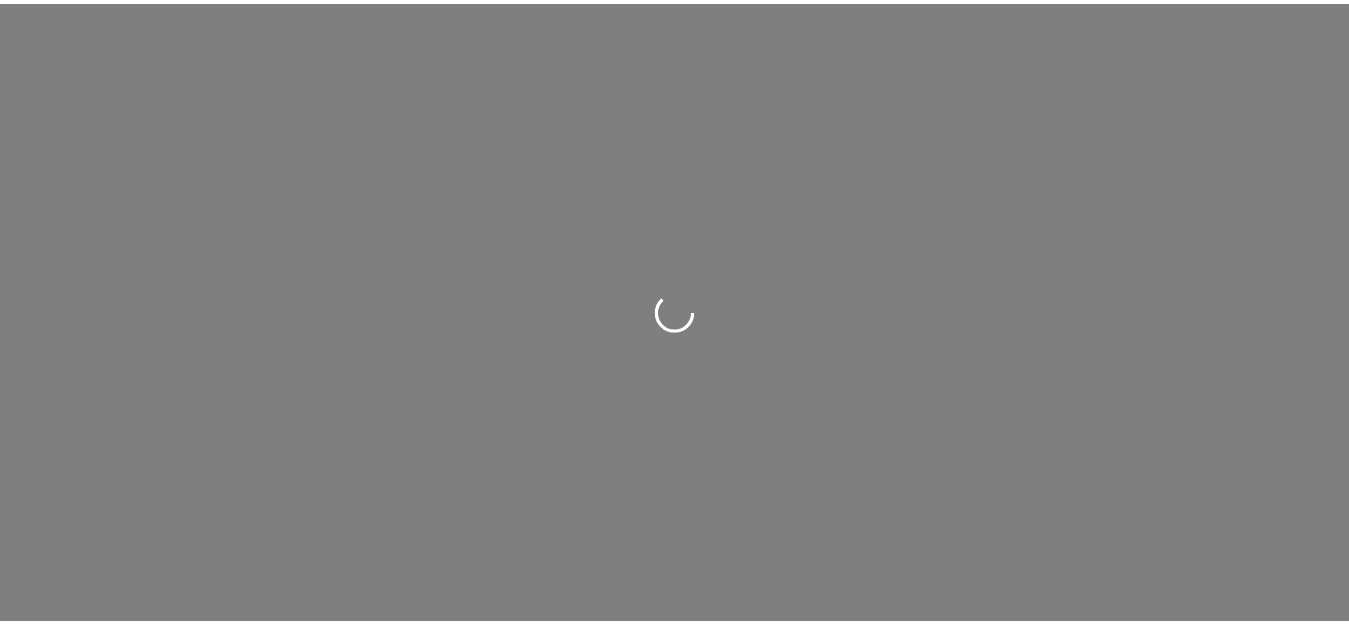 scroll, scrollTop: 0, scrollLeft: 0, axis: both 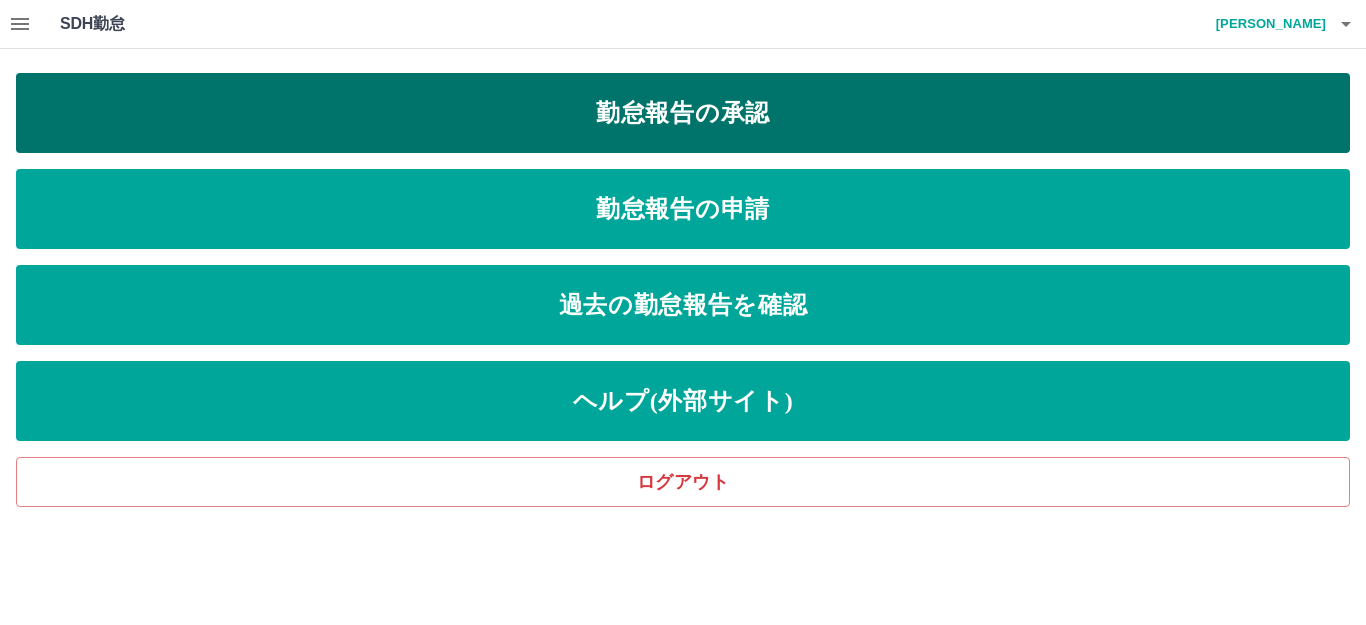 click on "勤怠報告の承認" at bounding box center [683, 113] 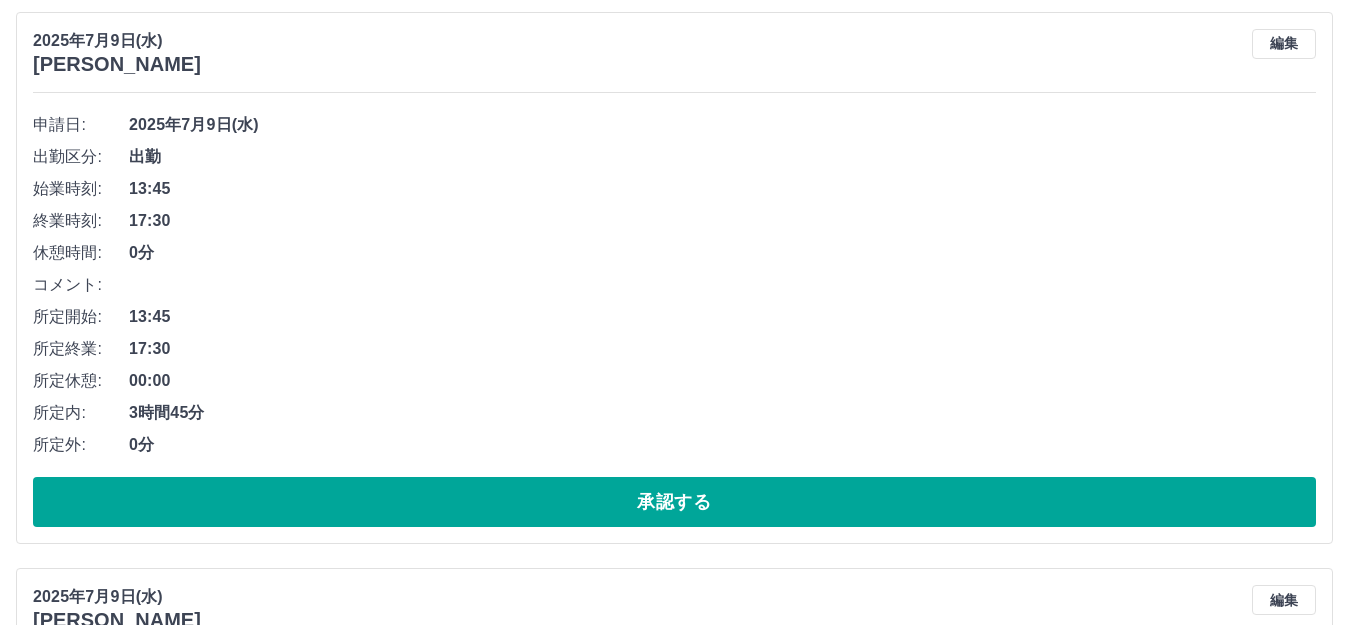 scroll, scrollTop: 1900, scrollLeft: 0, axis: vertical 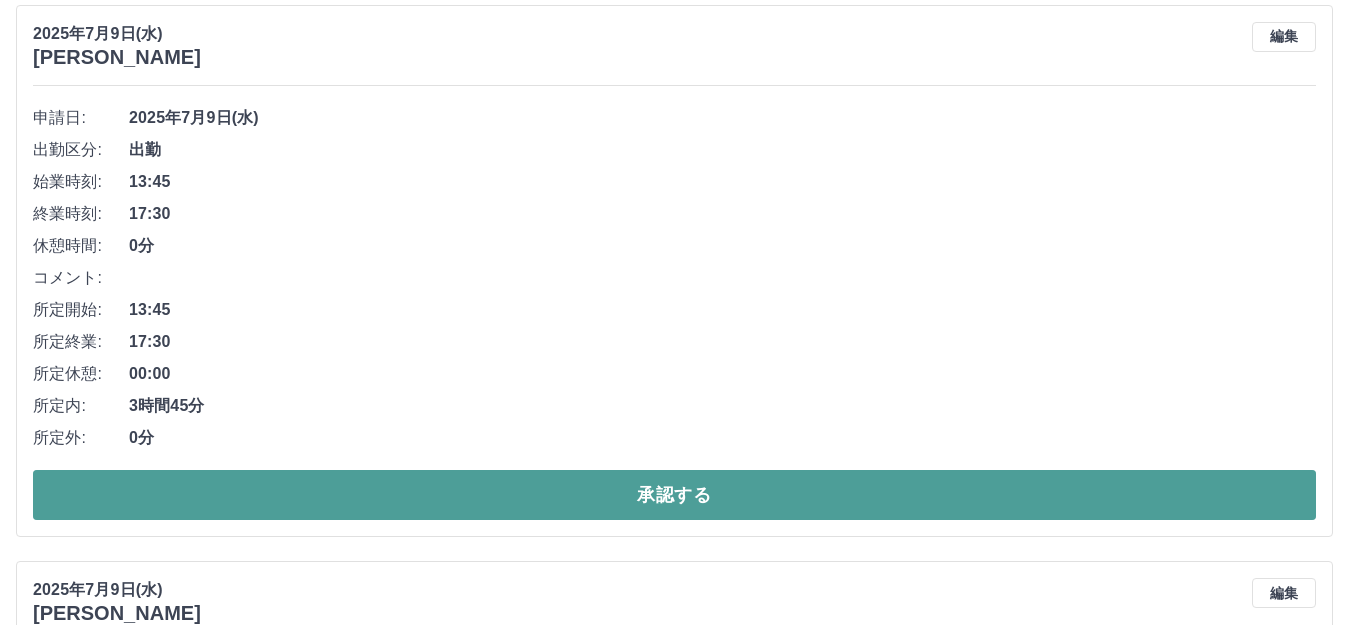 click on "承認する" at bounding box center [674, 495] 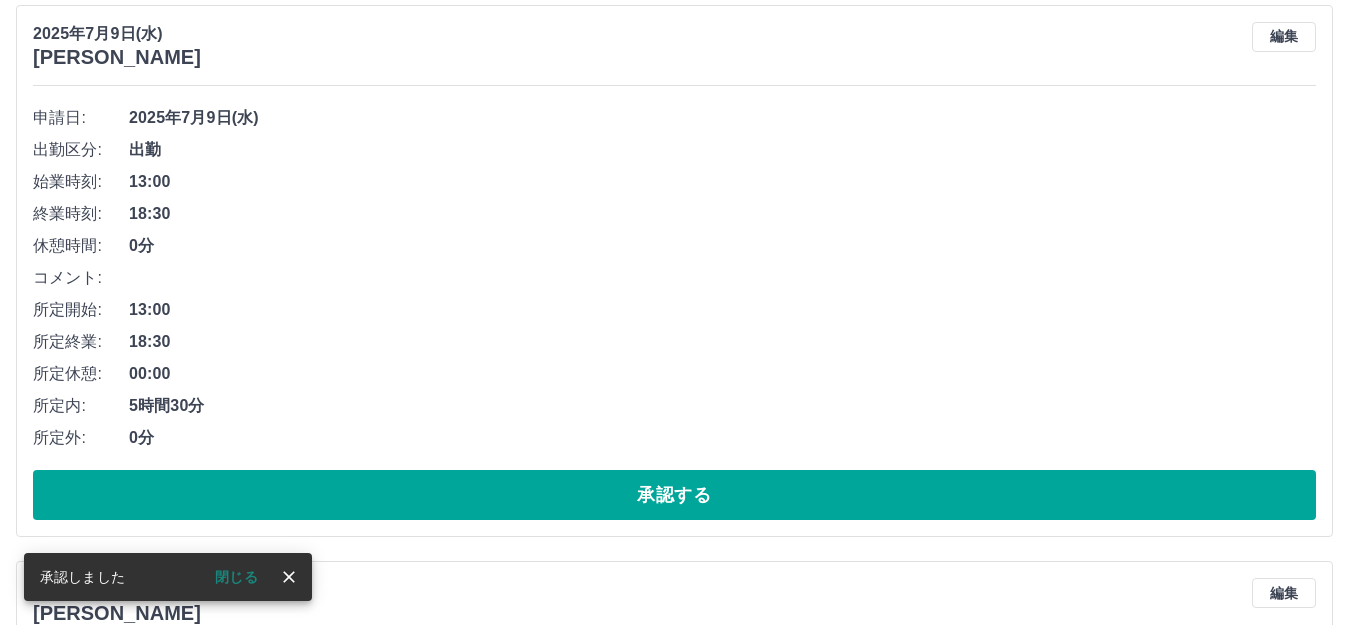 scroll, scrollTop: 1344, scrollLeft: 0, axis: vertical 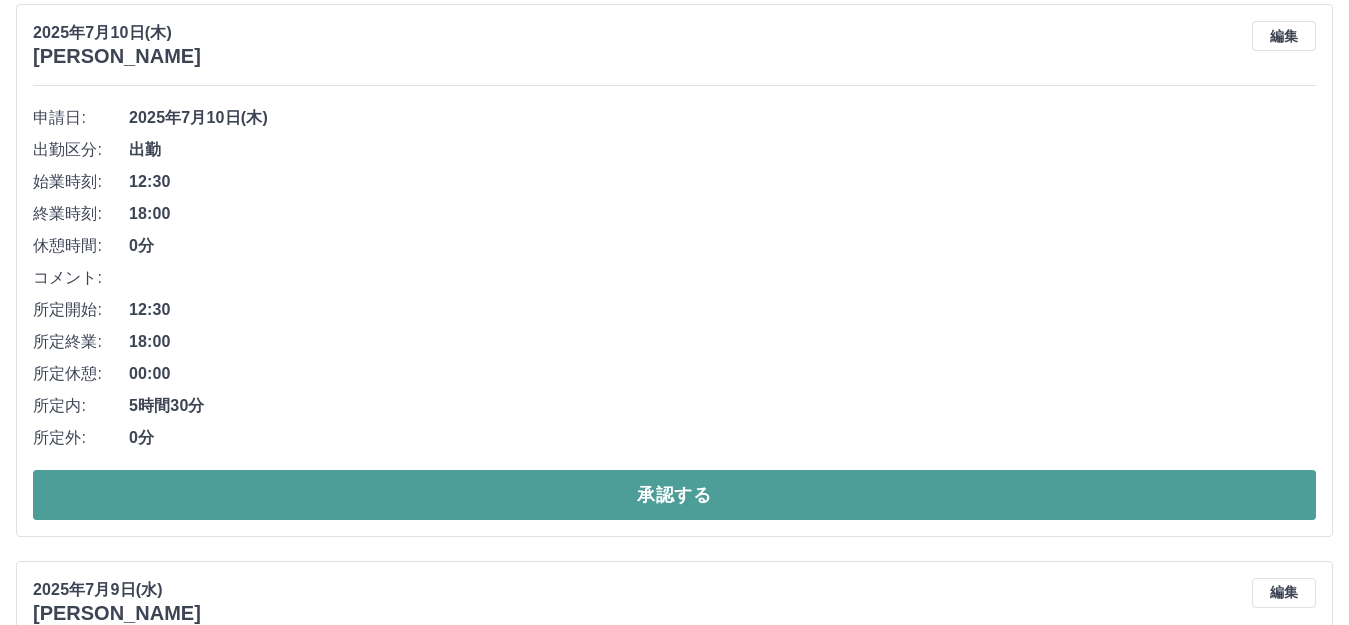 click on "承認する" at bounding box center [674, 495] 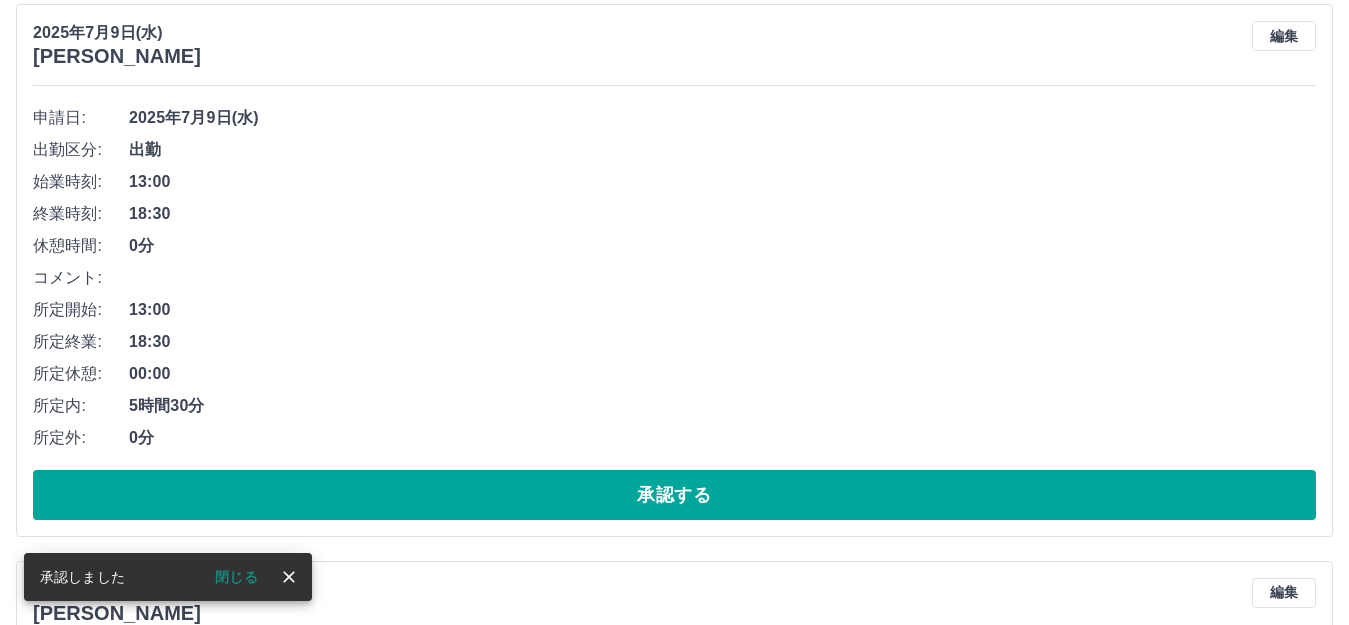 scroll, scrollTop: 787, scrollLeft: 0, axis: vertical 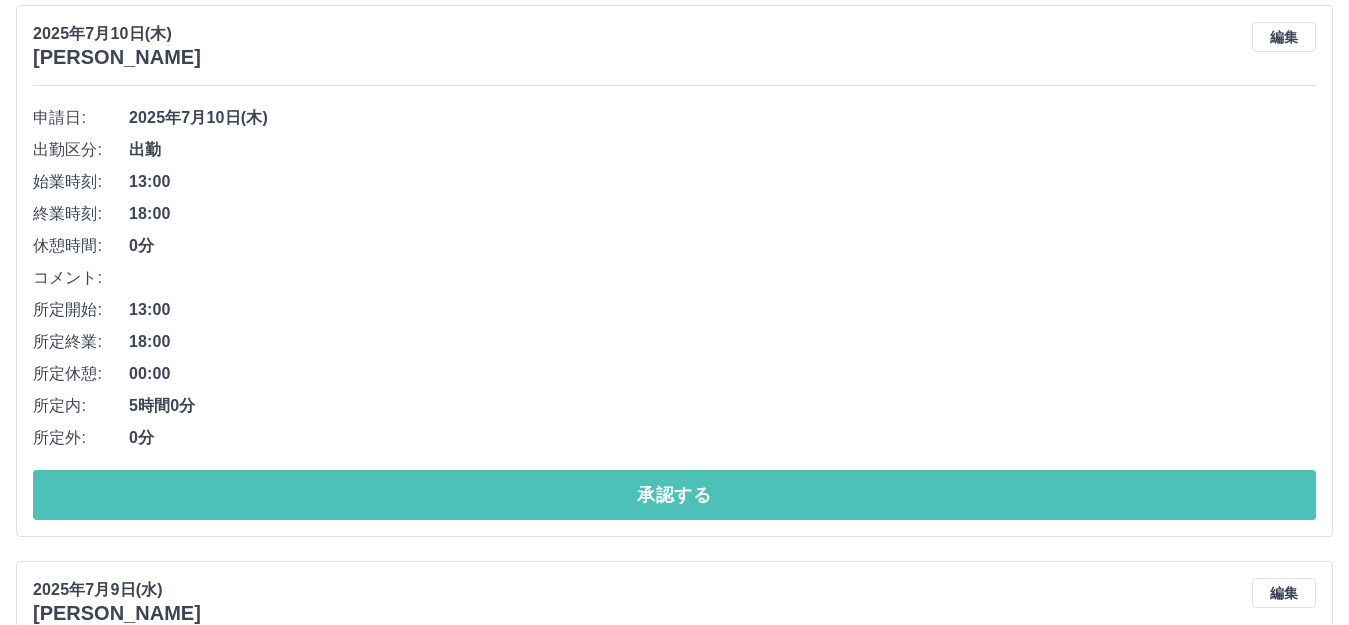 click on "承認する" at bounding box center [674, 495] 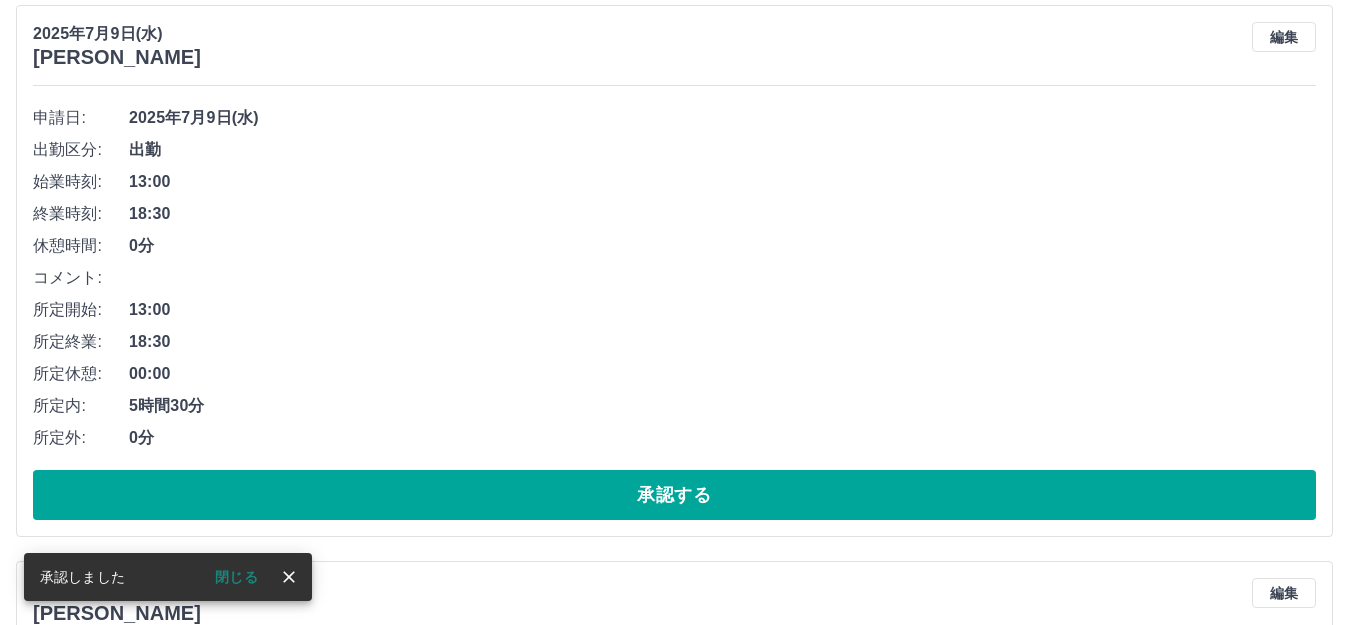 scroll, scrollTop: 231, scrollLeft: 0, axis: vertical 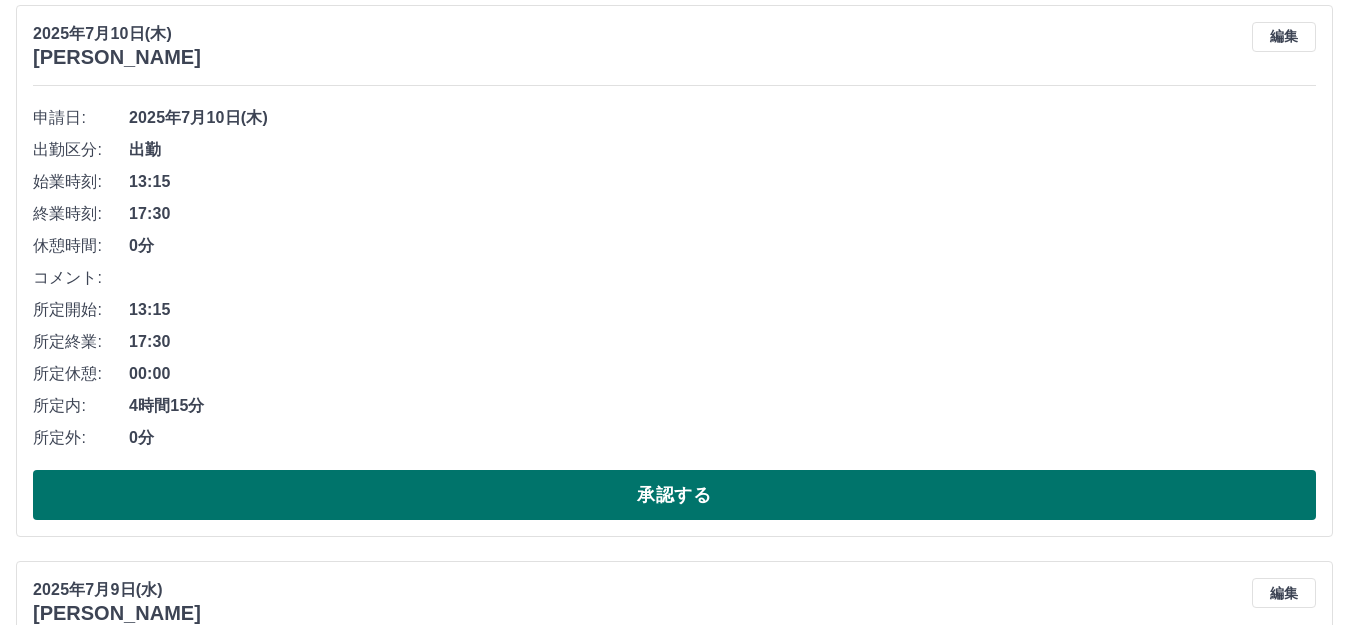 click on "承認する" at bounding box center (674, 495) 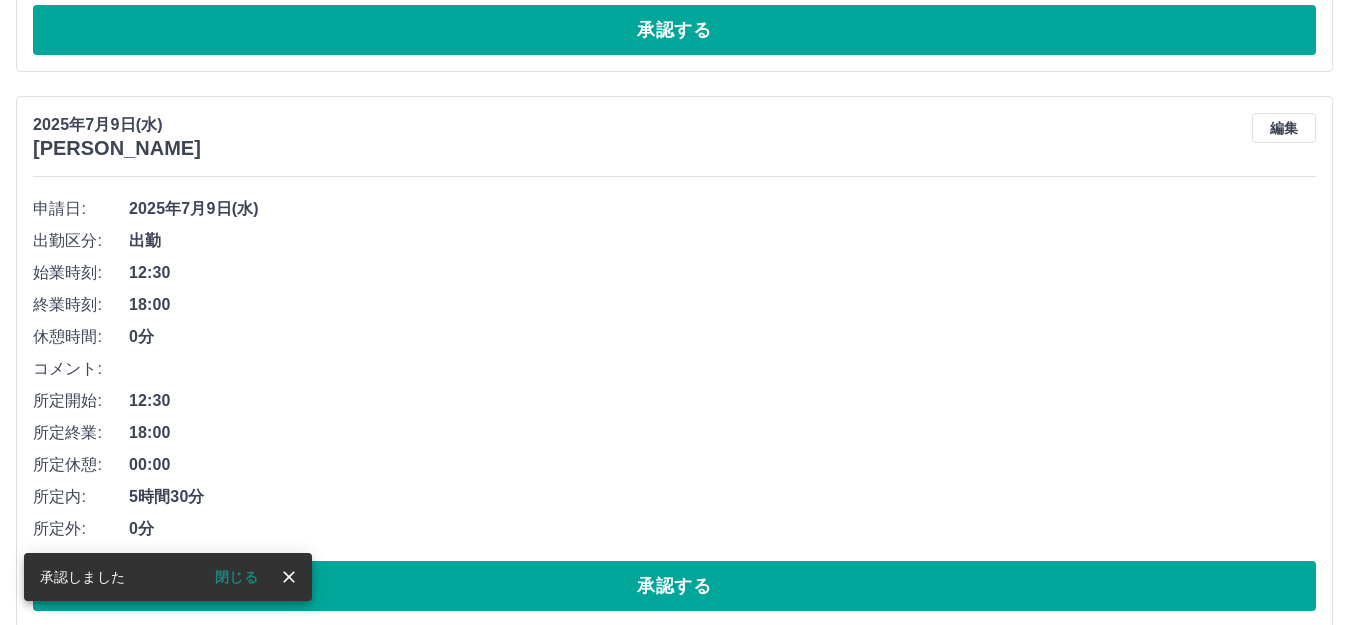 scroll, scrollTop: 700, scrollLeft: 0, axis: vertical 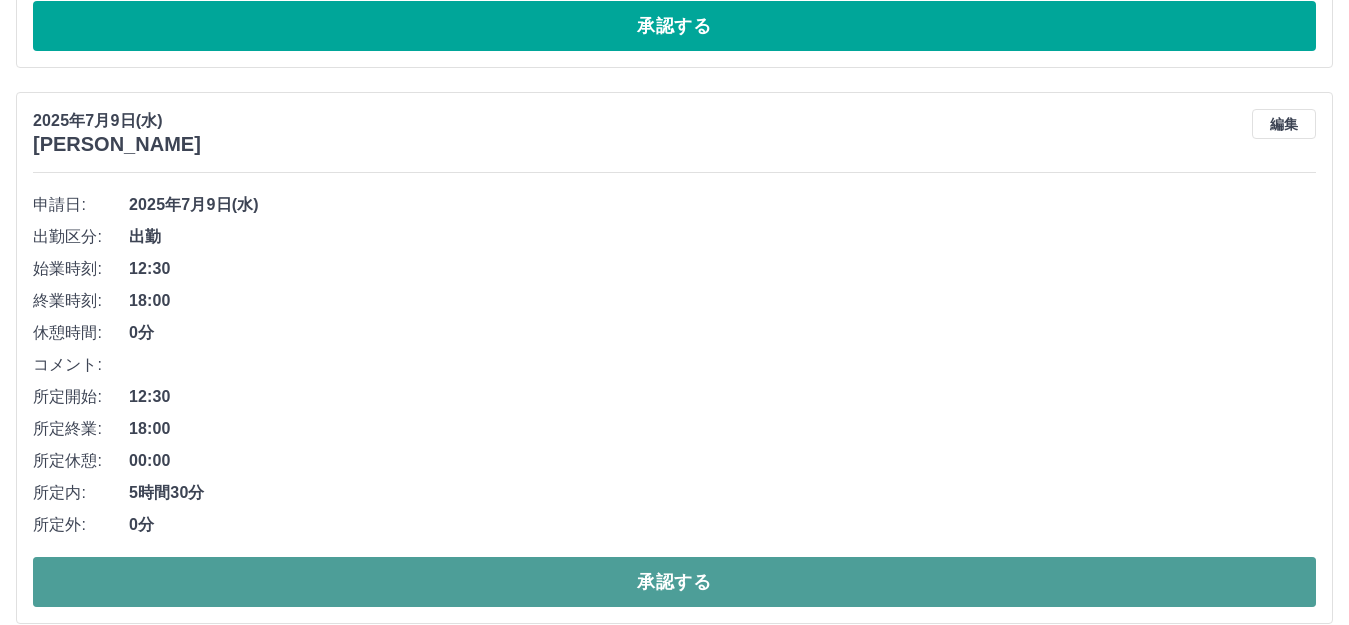 click on "承認する" at bounding box center (674, 582) 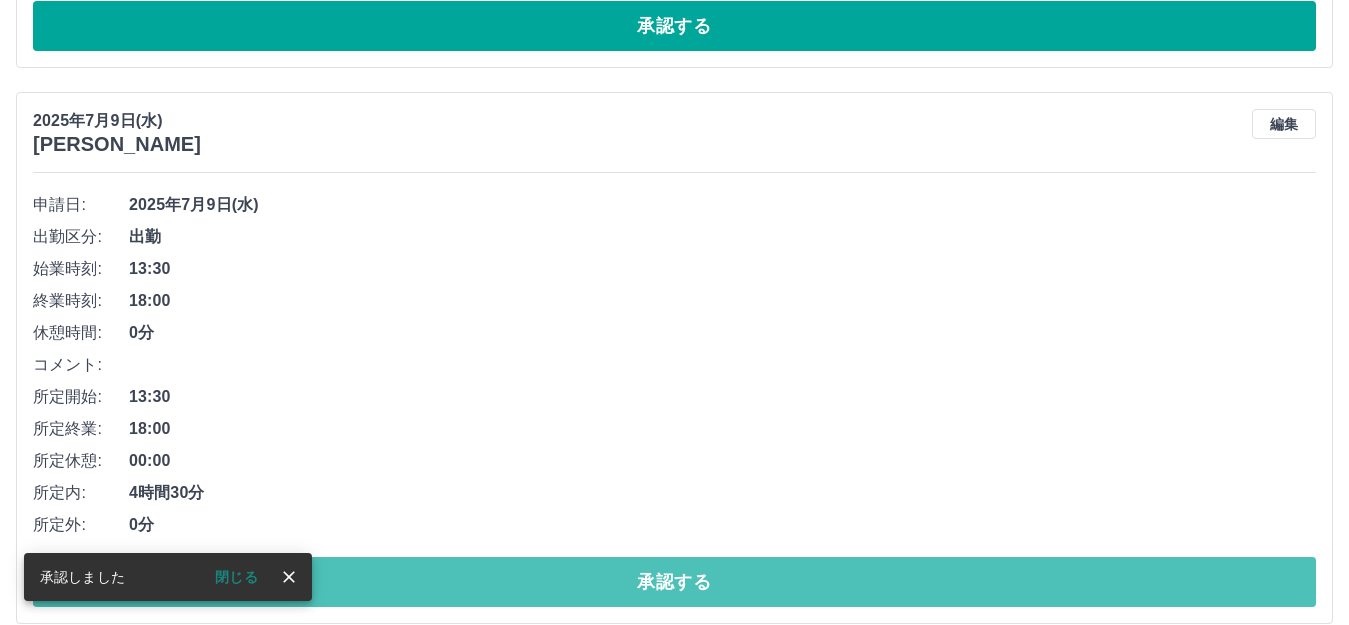 click on "承認する" at bounding box center (674, 582) 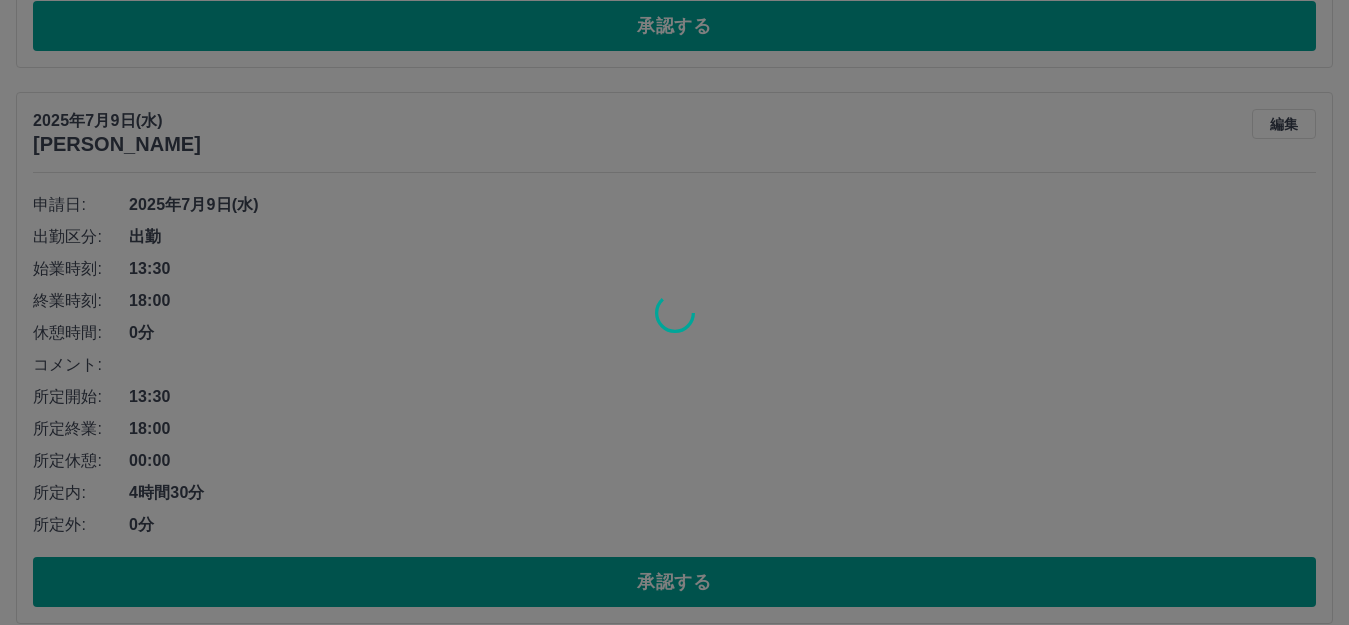 scroll, scrollTop: 629, scrollLeft: 0, axis: vertical 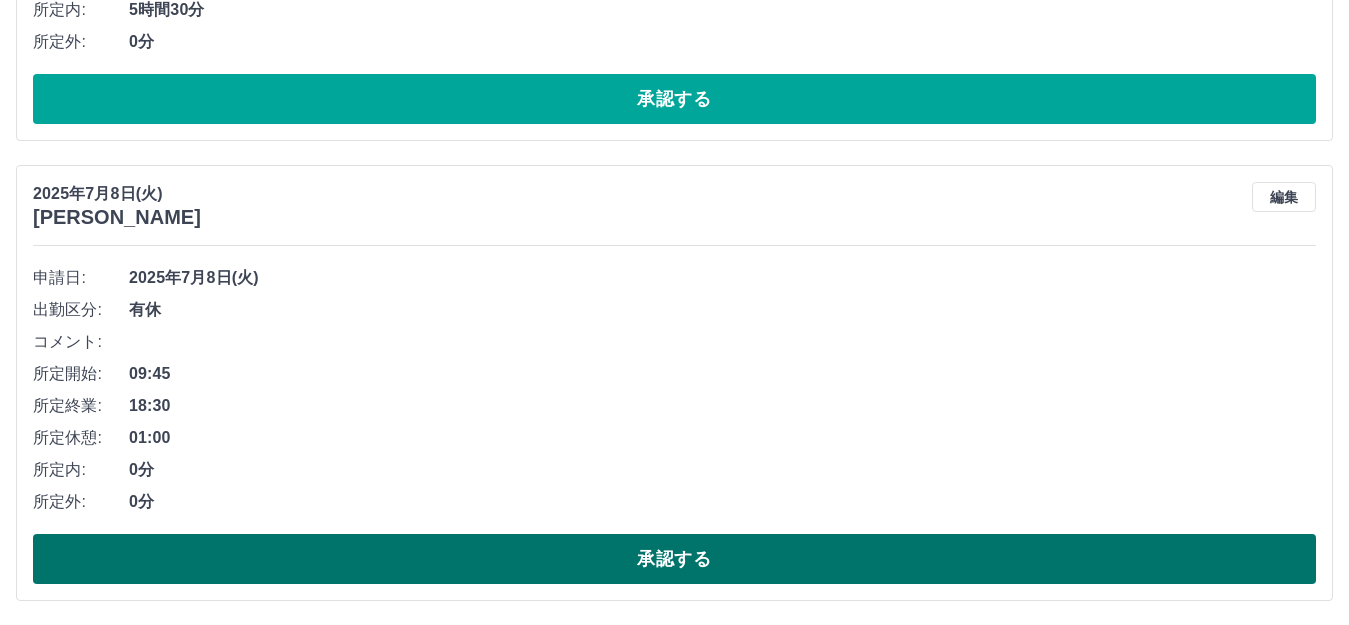 click on "承認する" at bounding box center [674, 559] 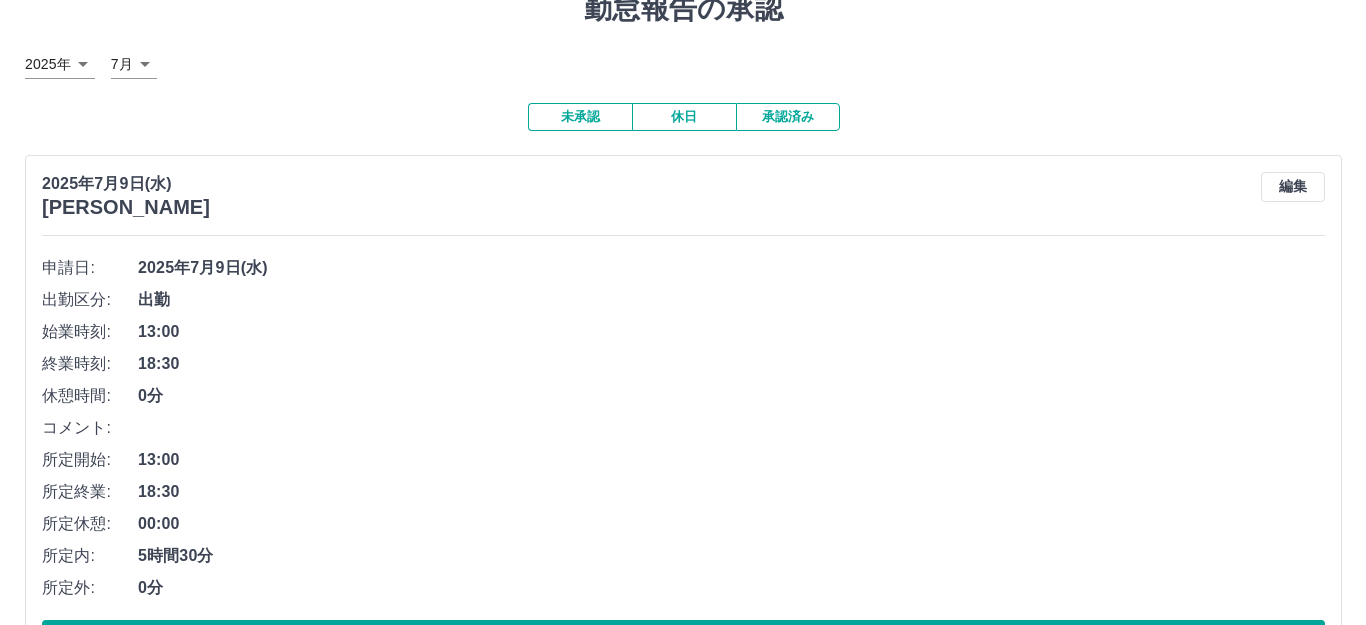 scroll, scrollTop: 0, scrollLeft: 0, axis: both 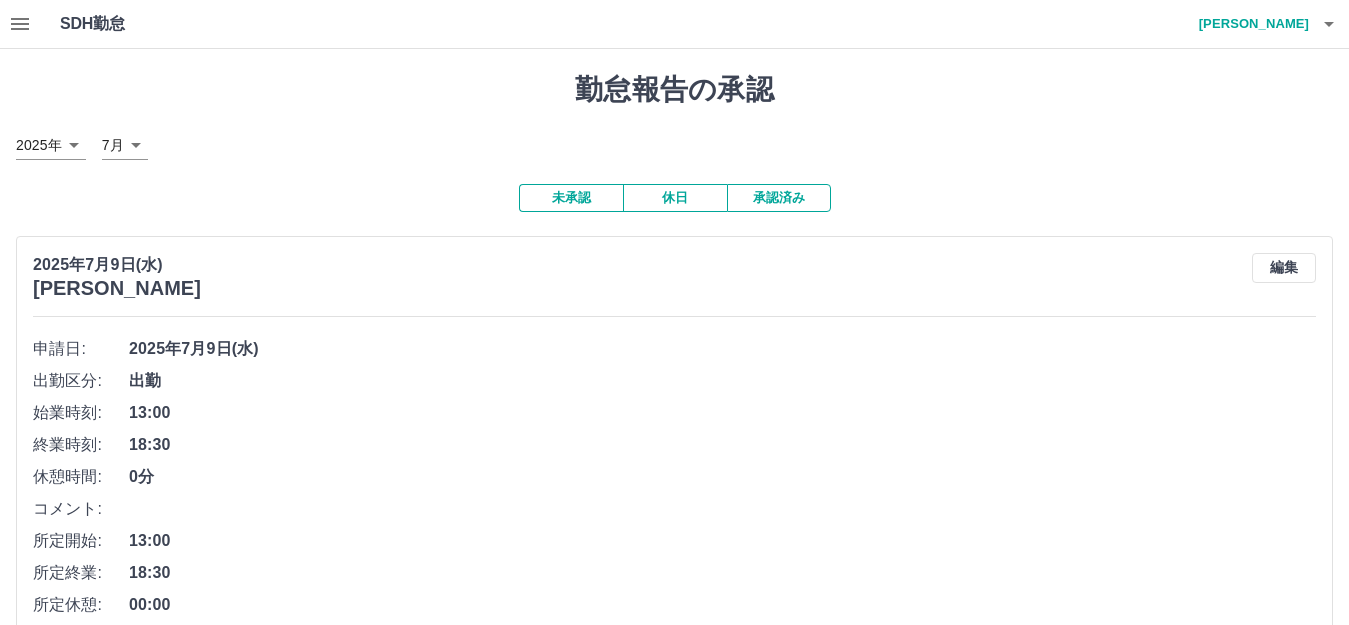 click on "酒井　美幸" at bounding box center (1249, 24) 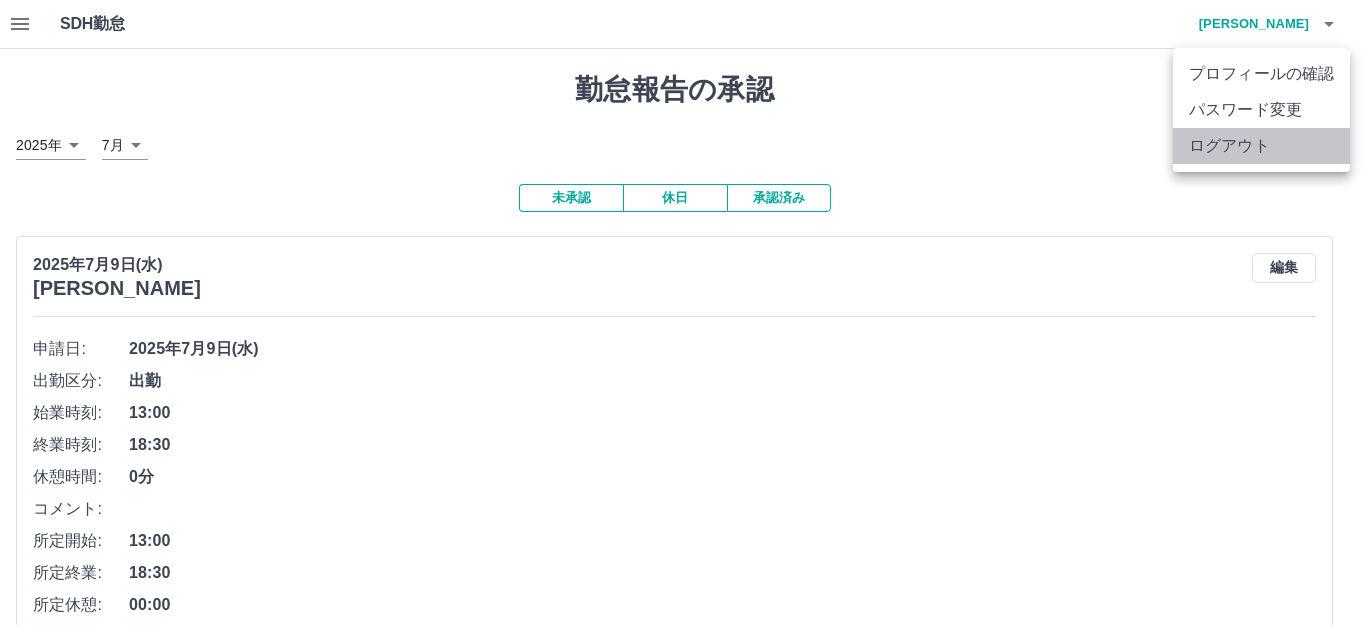 click on "ログアウト" at bounding box center [1261, 146] 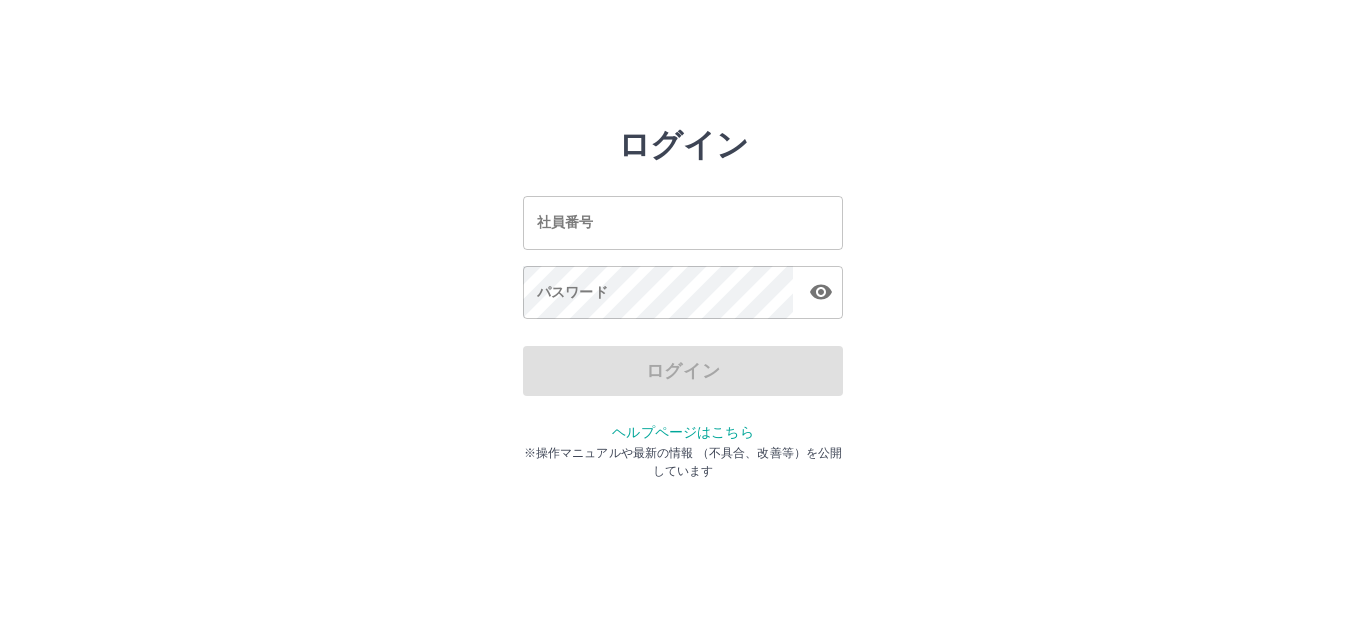 scroll, scrollTop: 0, scrollLeft: 0, axis: both 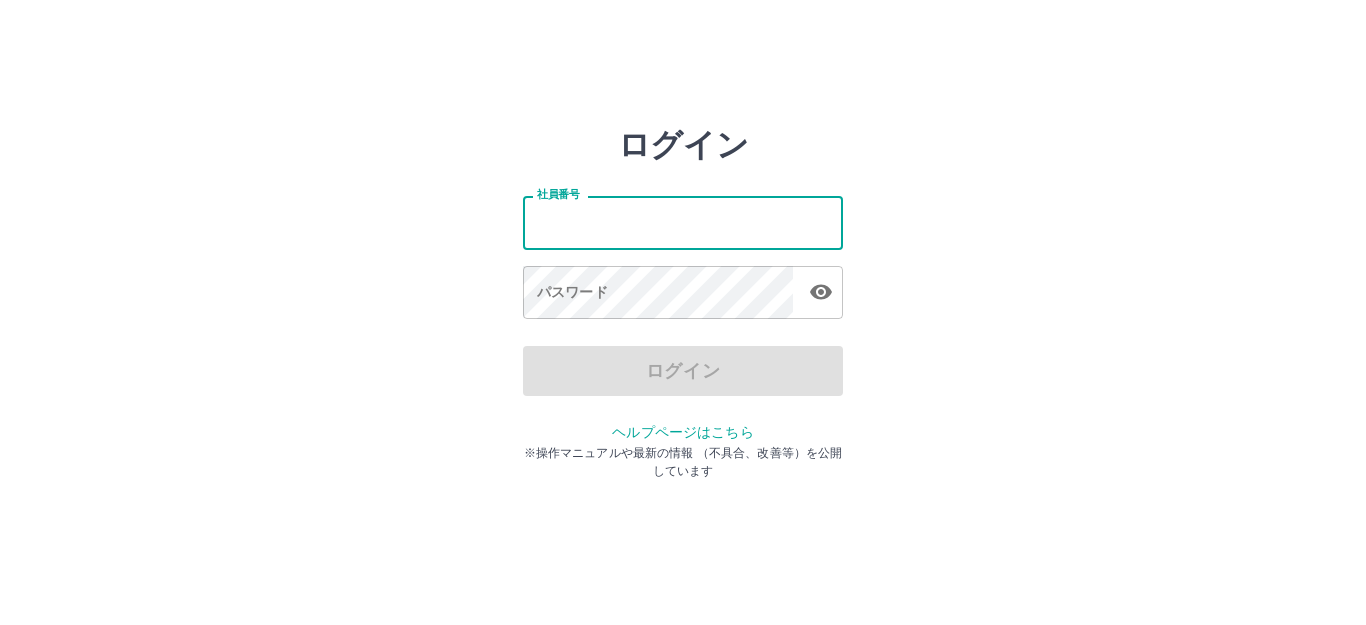 type on "*******" 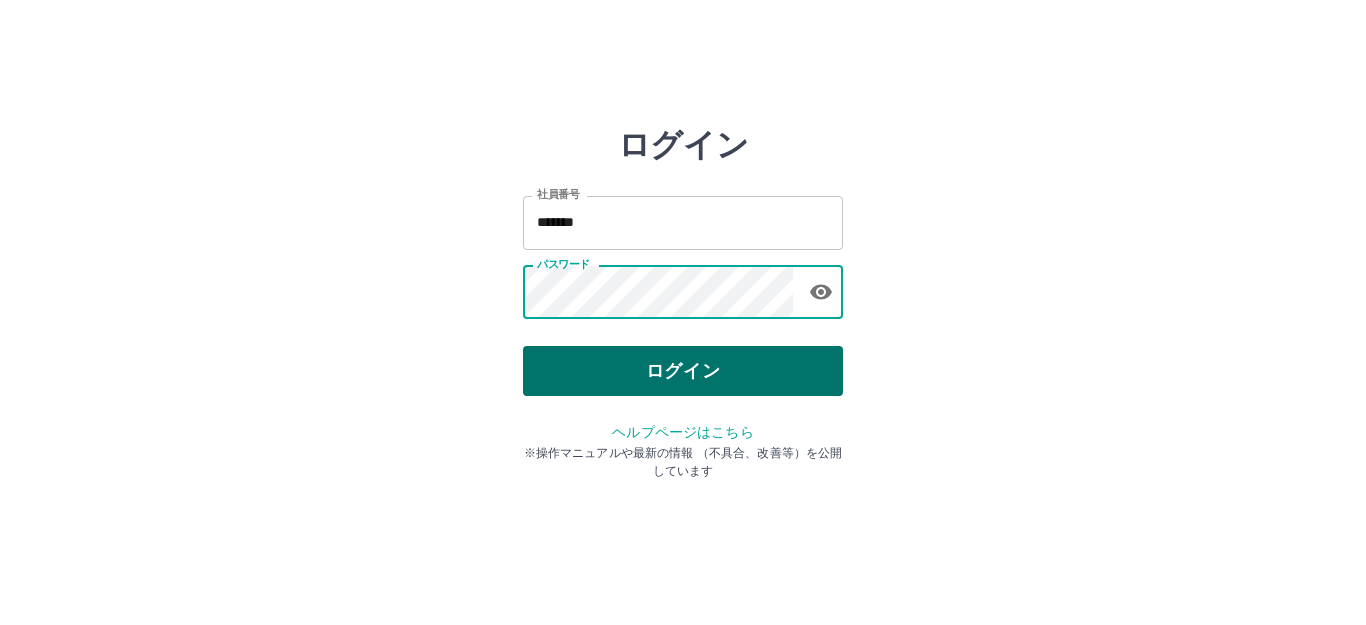 click on "ログイン" at bounding box center (683, 371) 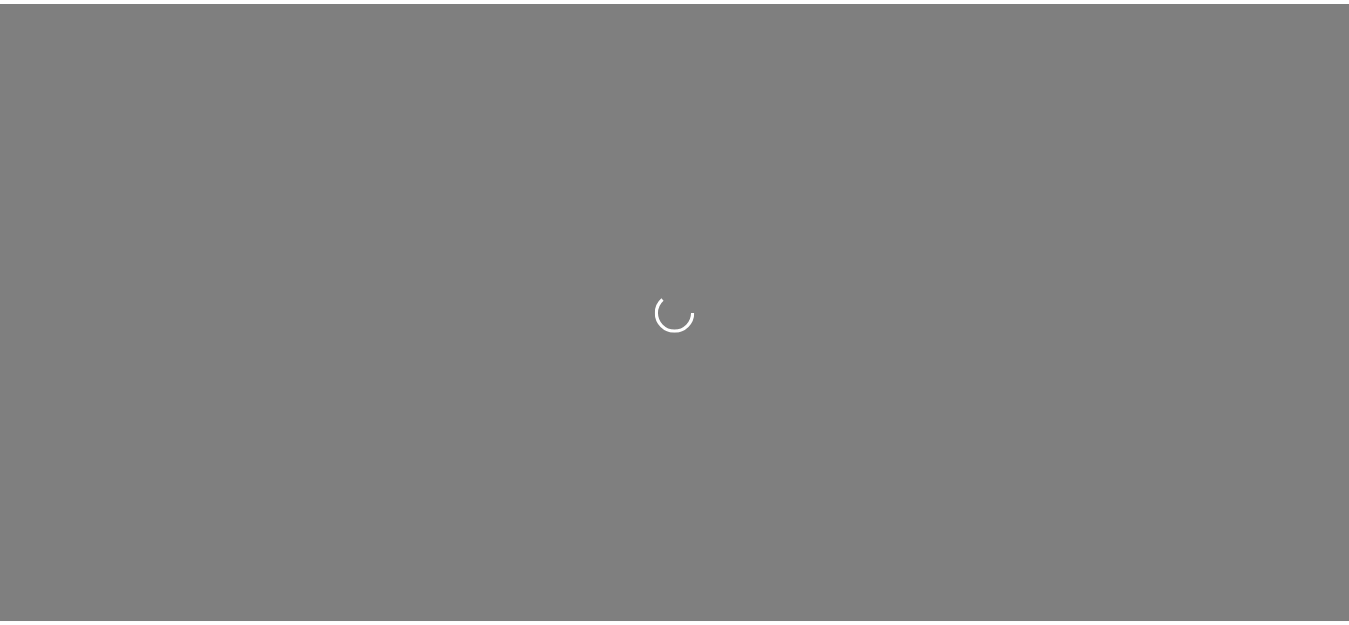 scroll, scrollTop: 0, scrollLeft: 0, axis: both 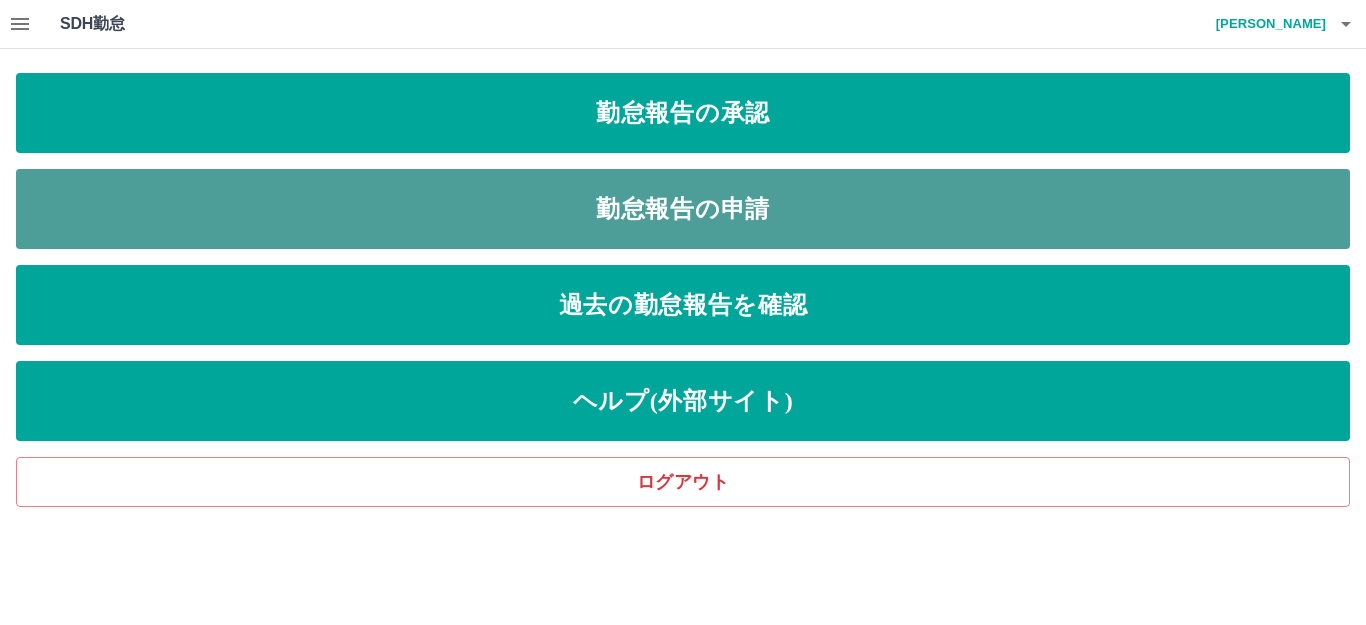 click on "勤怠報告の申請" at bounding box center [683, 209] 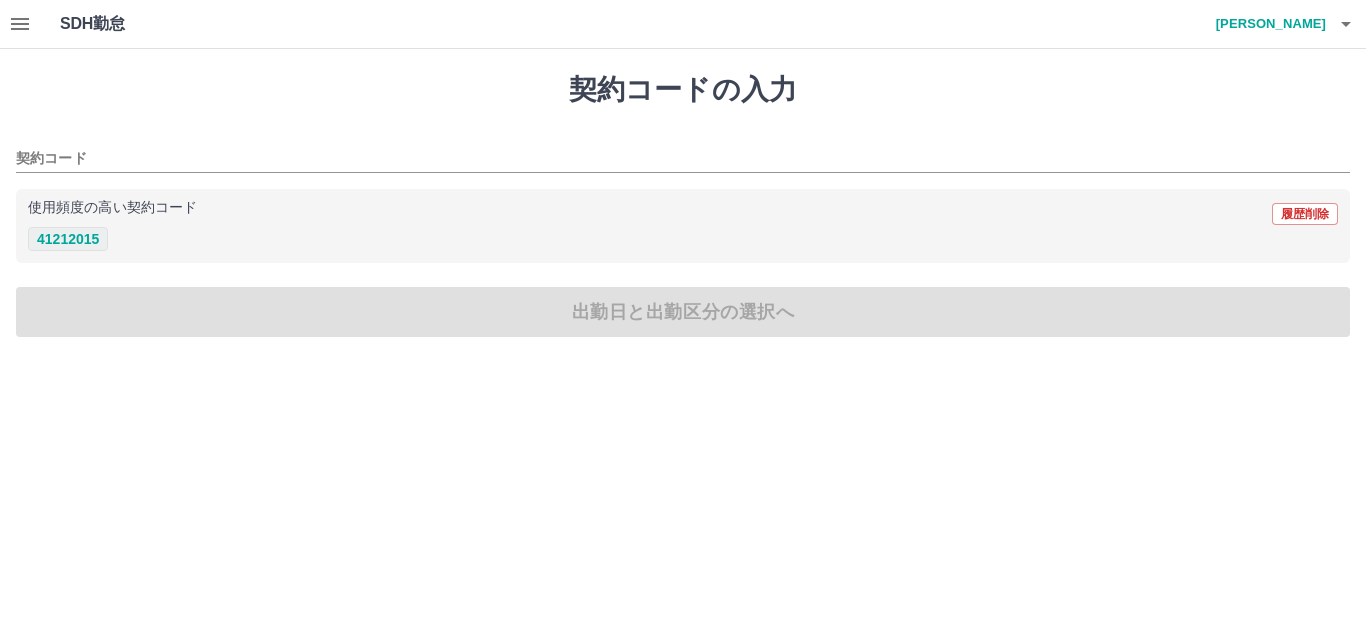 click on "41212015" at bounding box center (68, 239) 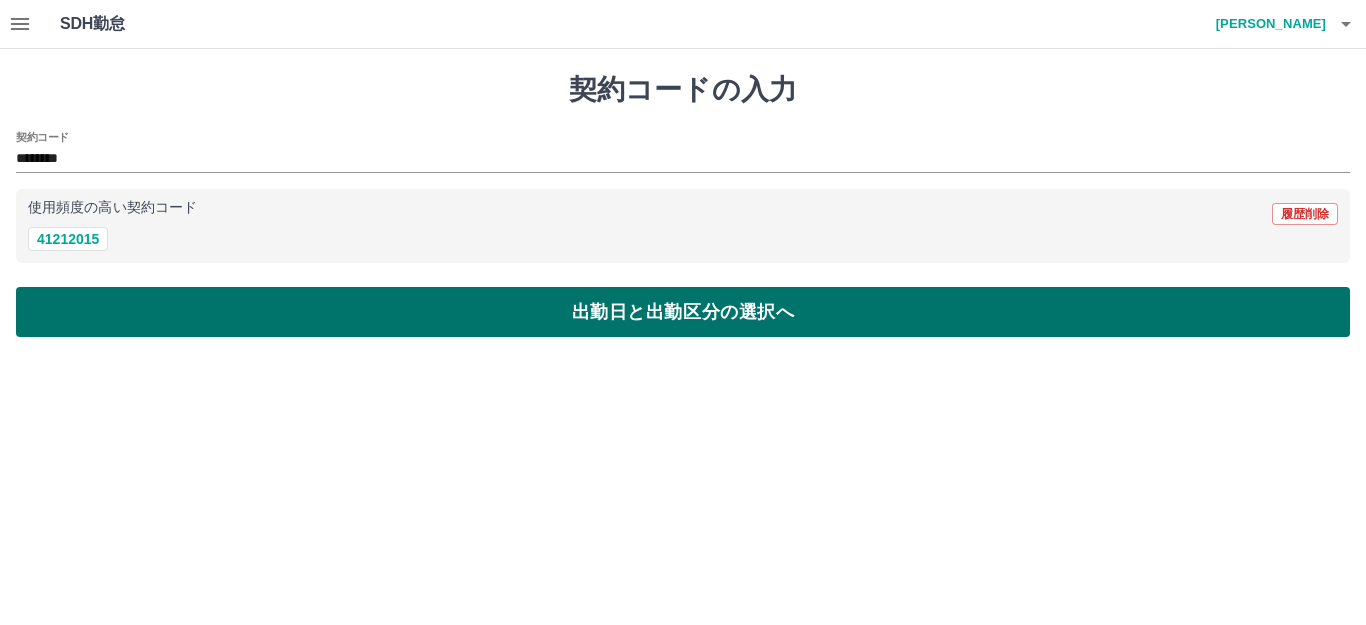 click on "出勤日と出勤区分の選択へ" at bounding box center (683, 312) 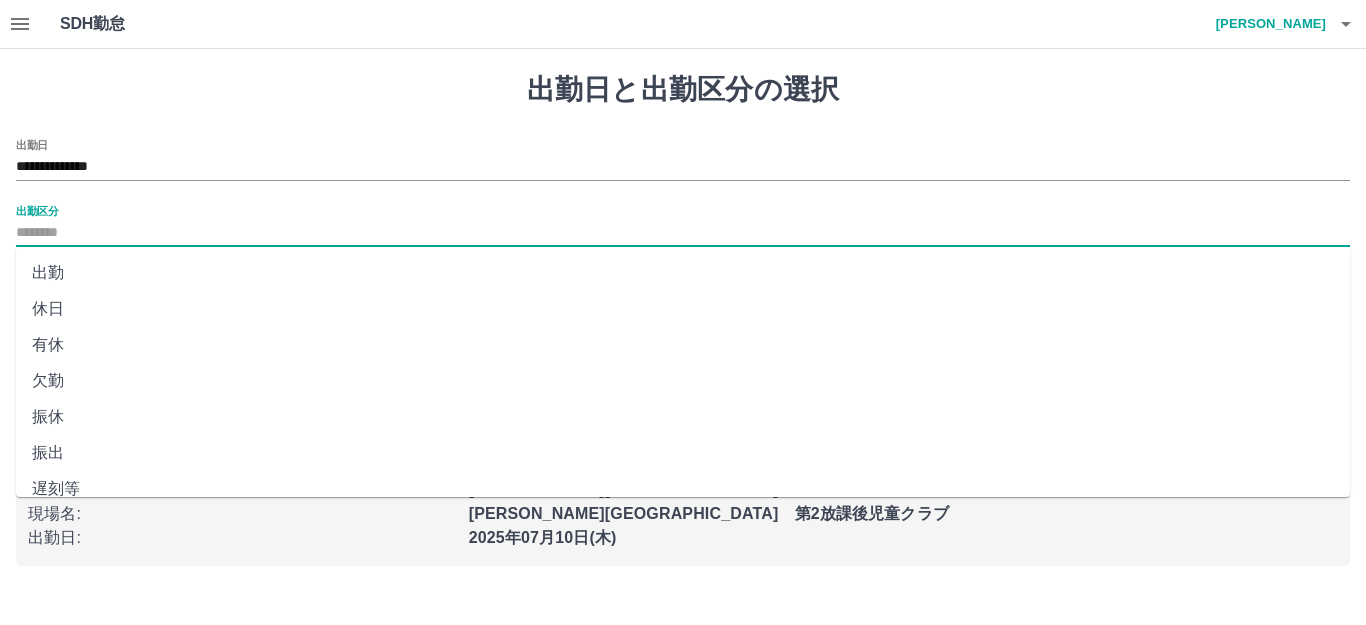click on "出勤区分" at bounding box center (683, 233) 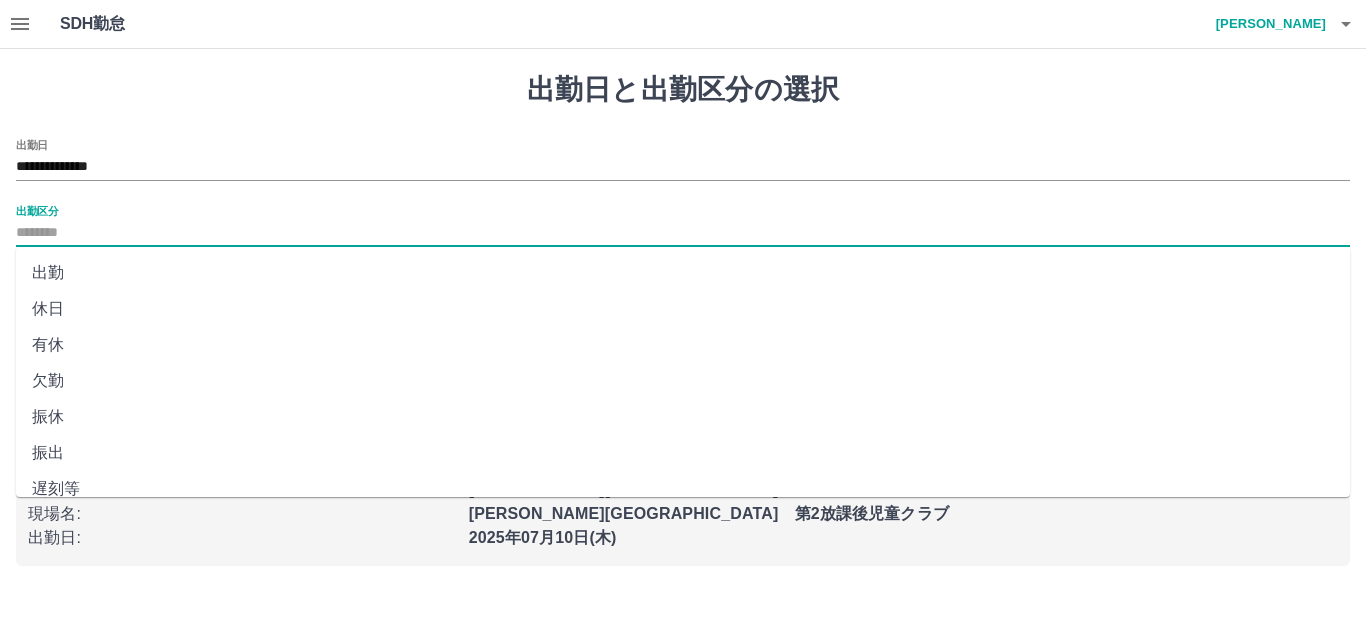 click on "出勤" at bounding box center (683, 273) 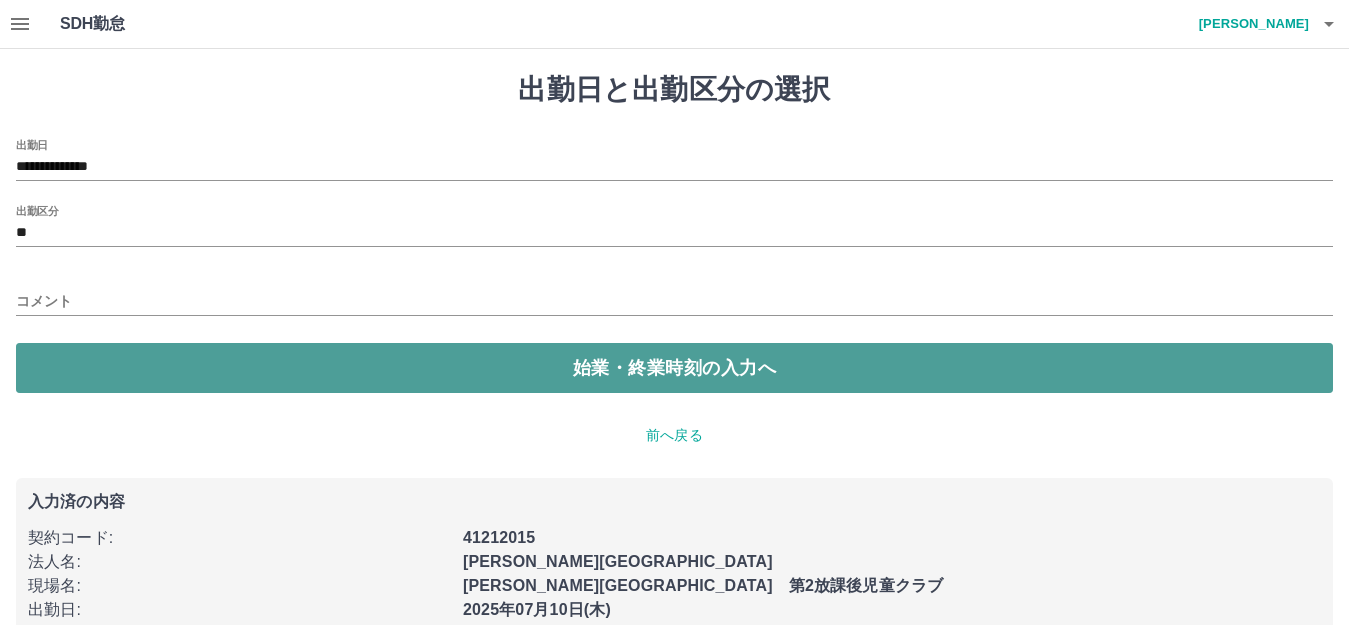 click on "始業・終業時刻の入力へ" at bounding box center (674, 368) 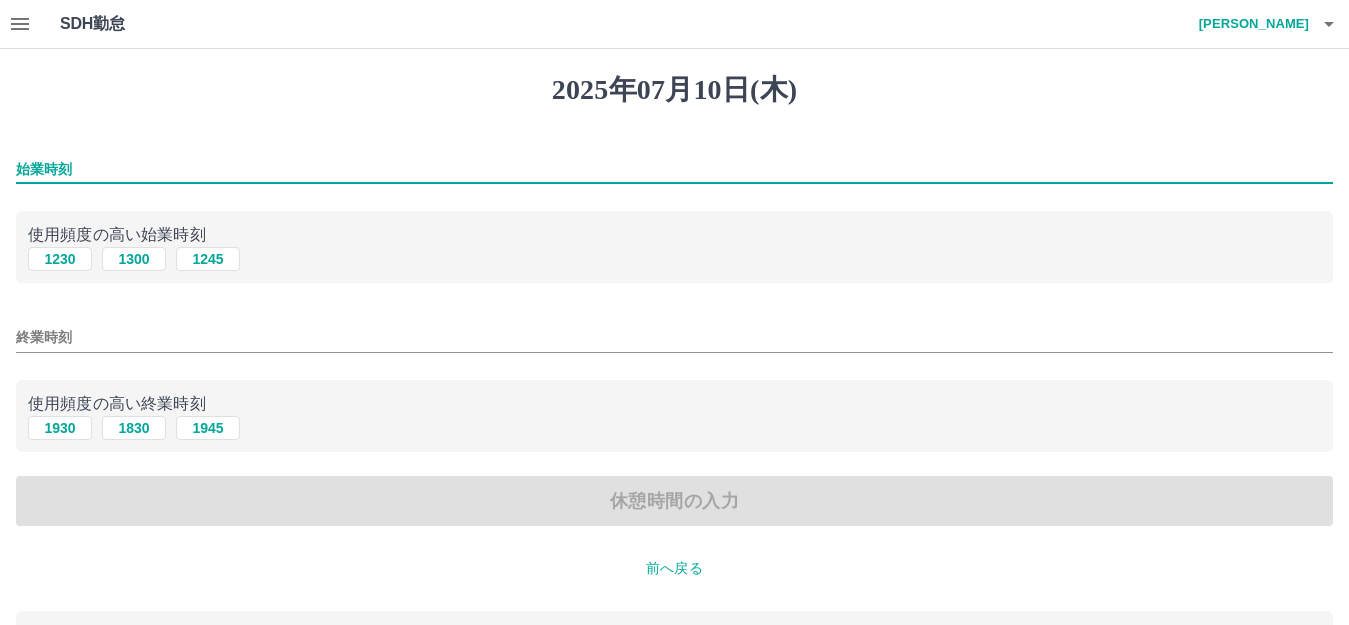 click on "始業時刻" at bounding box center [674, 169] 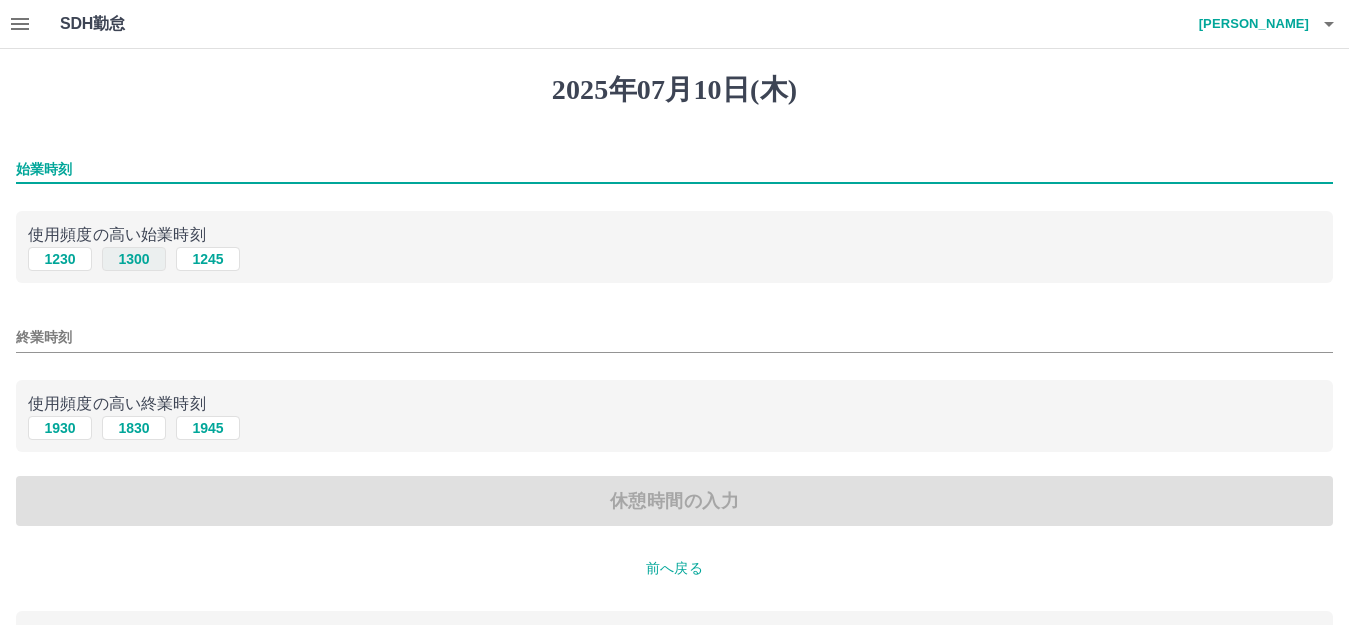type on "****" 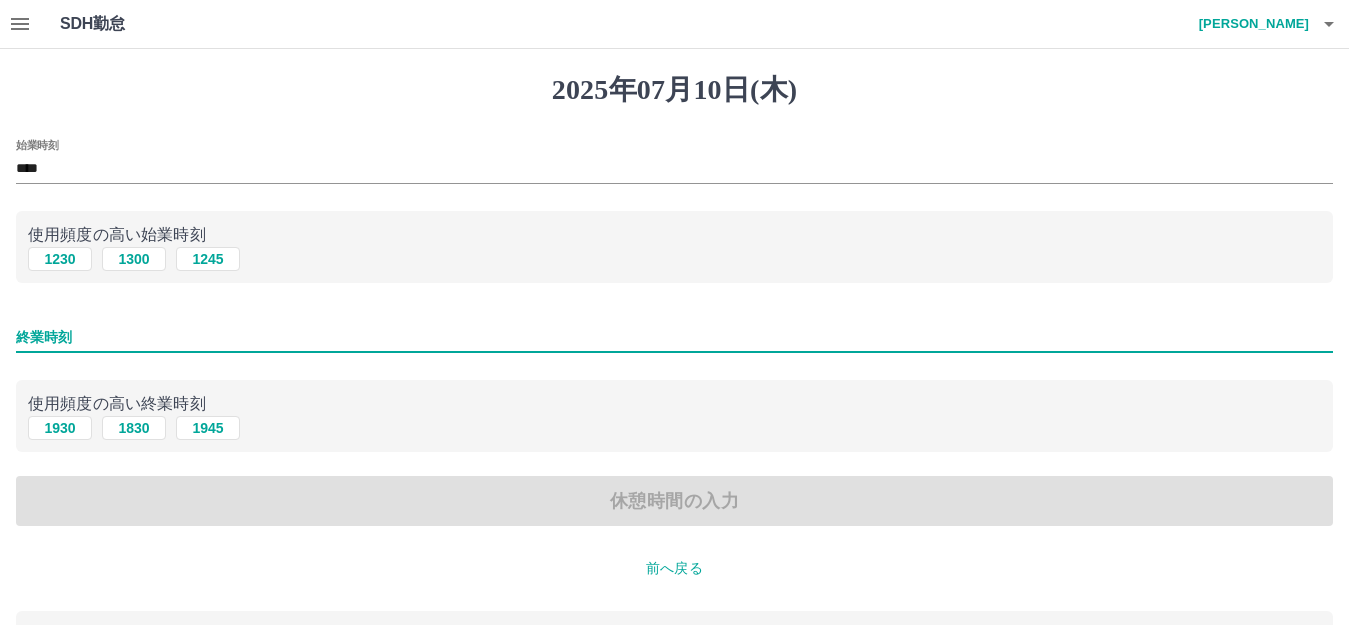 click on "終業時刻" at bounding box center [674, 337] 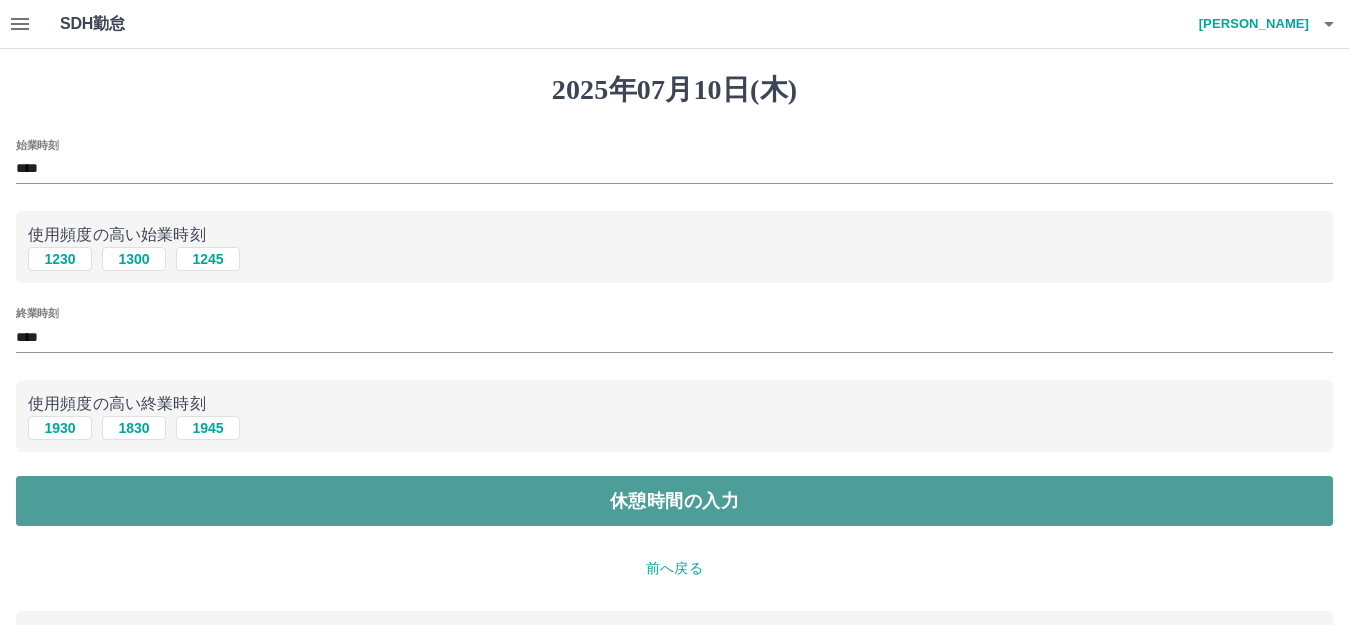 click on "休憩時間の入力" at bounding box center (674, 501) 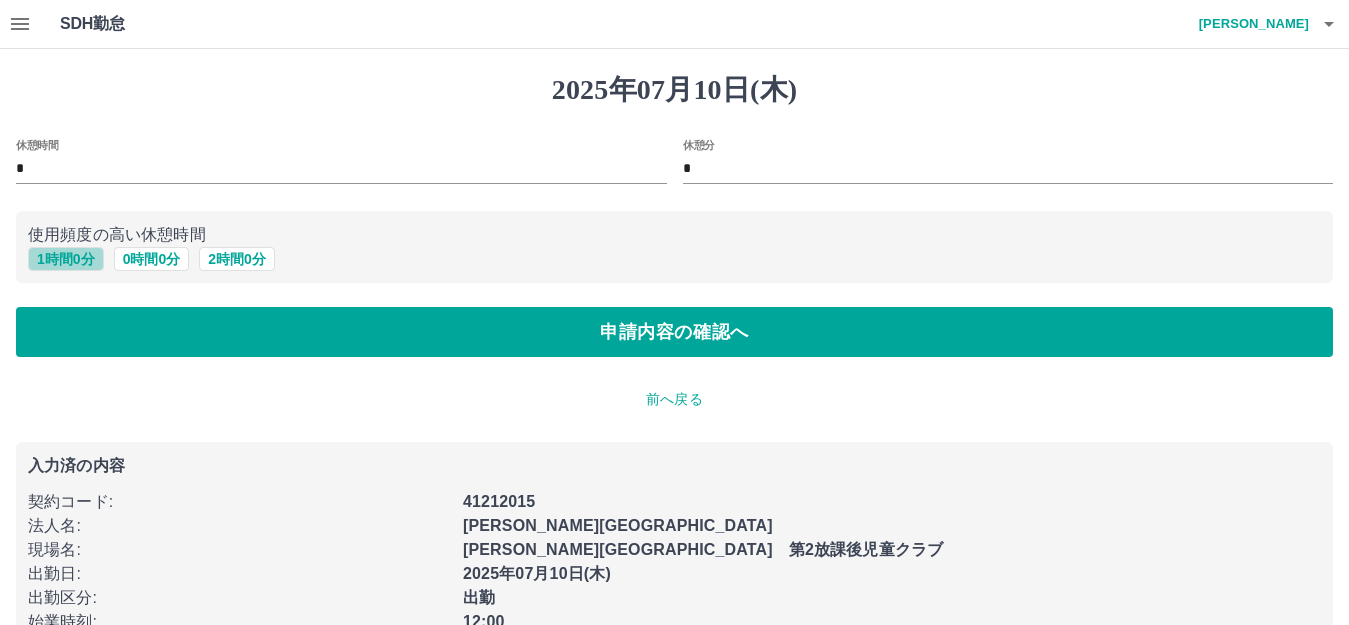 click on "1 時間 0 分" at bounding box center (66, 259) 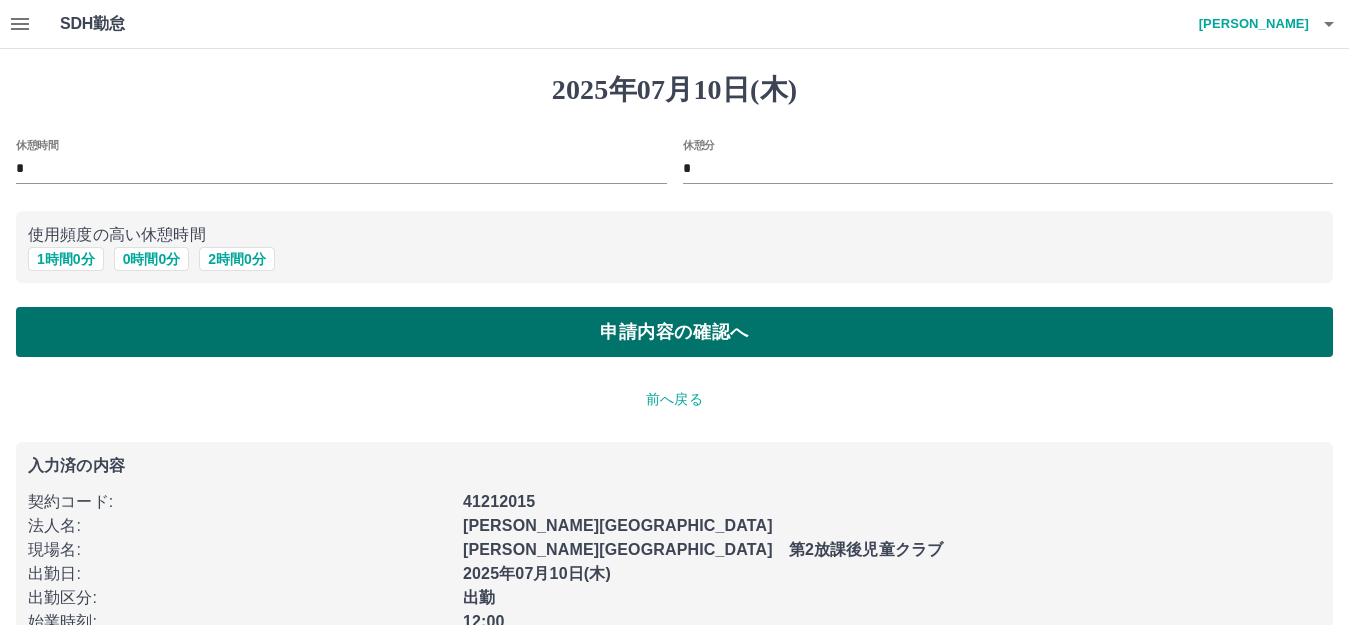 click on "申請内容の確認へ" at bounding box center [674, 332] 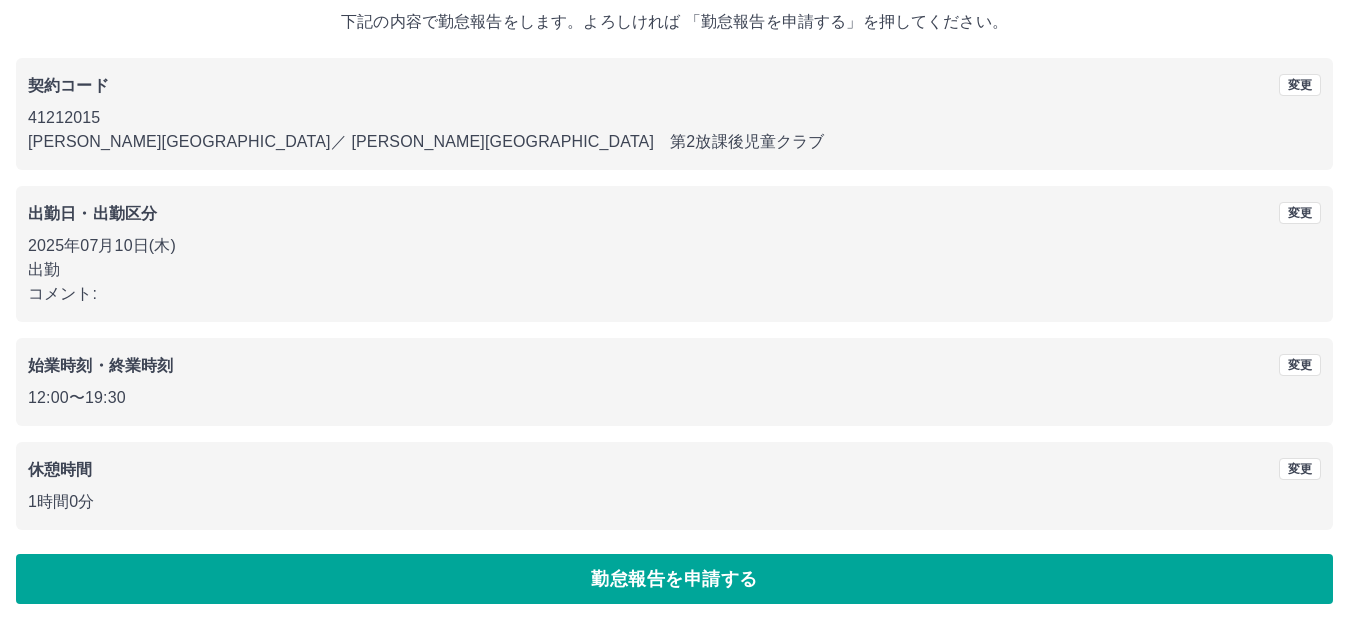 scroll, scrollTop: 124, scrollLeft: 0, axis: vertical 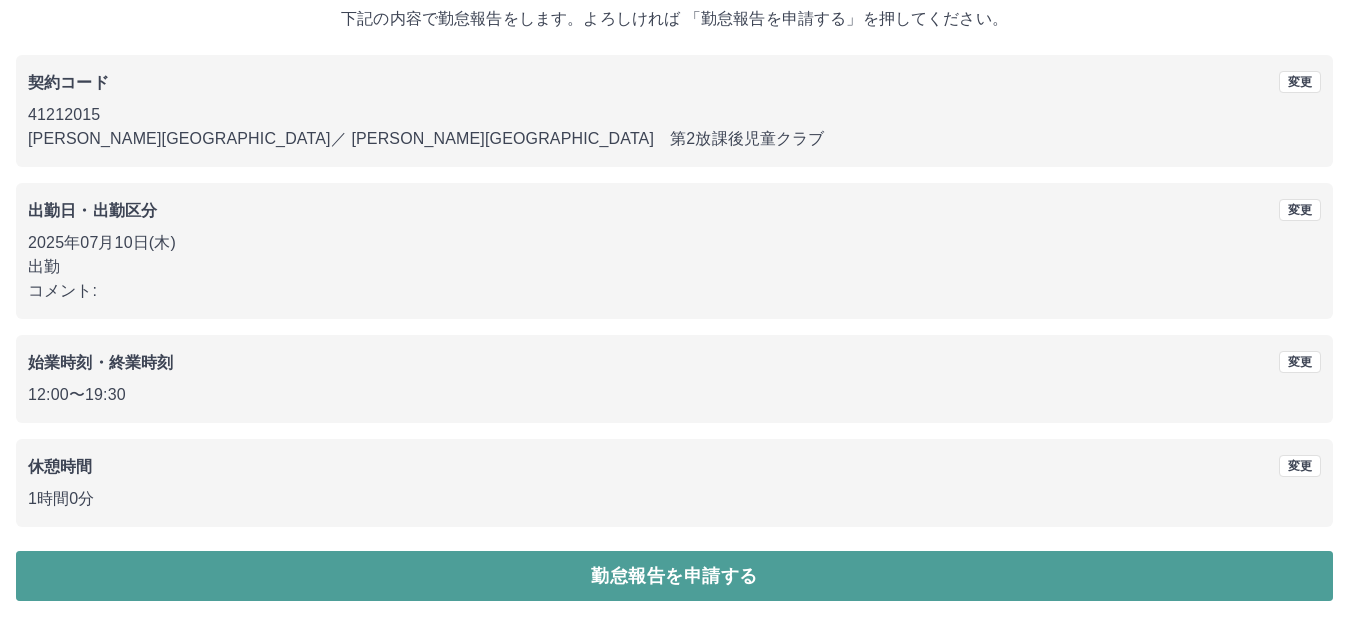click on "勤怠報告を申請する" at bounding box center (674, 576) 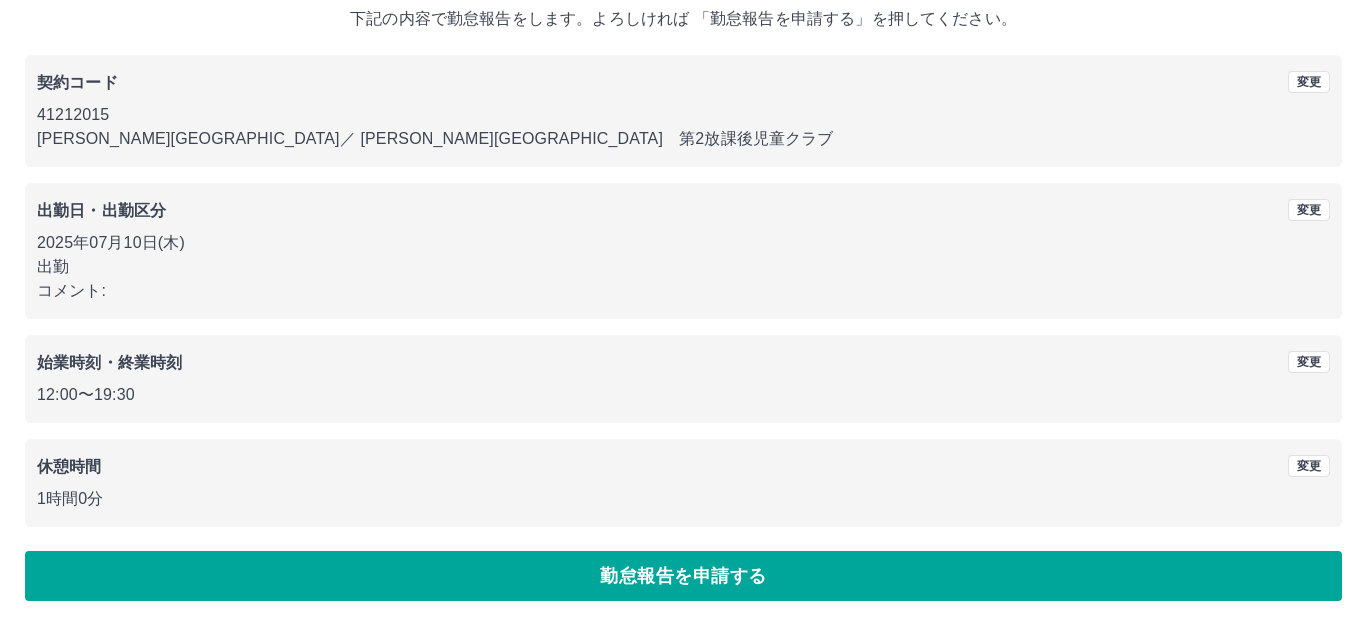 scroll, scrollTop: 0, scrollLeft: 0, axis: both 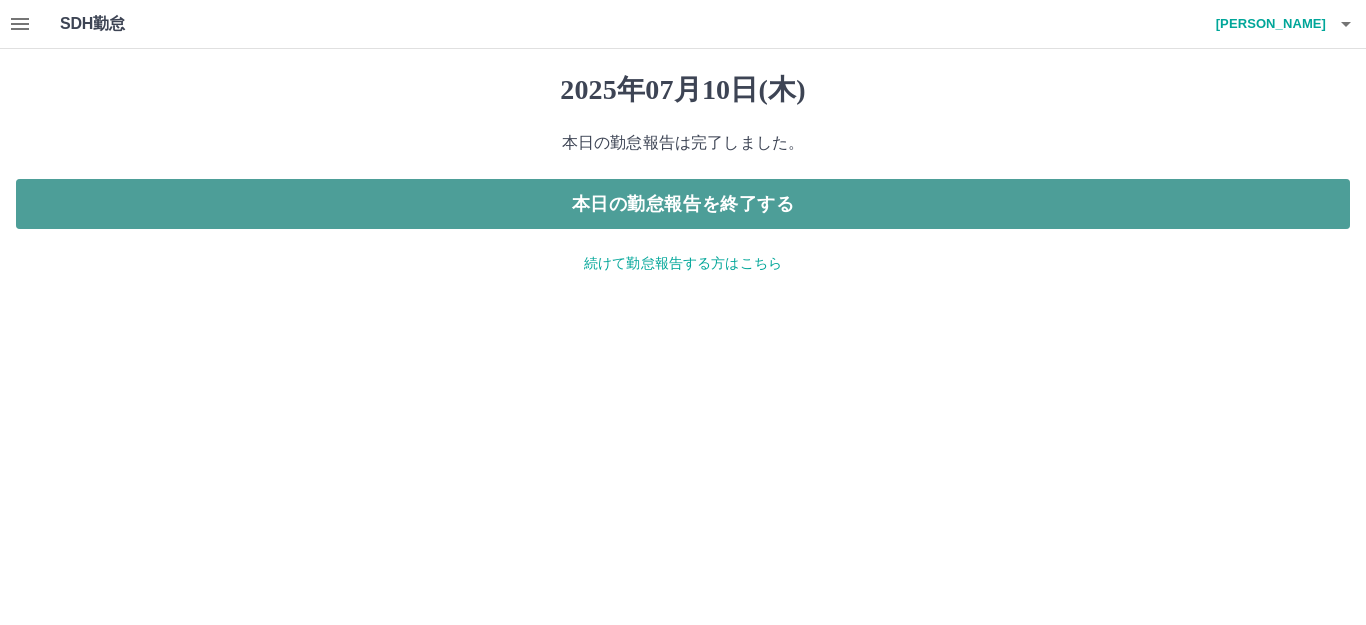click on "本日の勤怠報告を終了する" at bounding box center (683, 204) 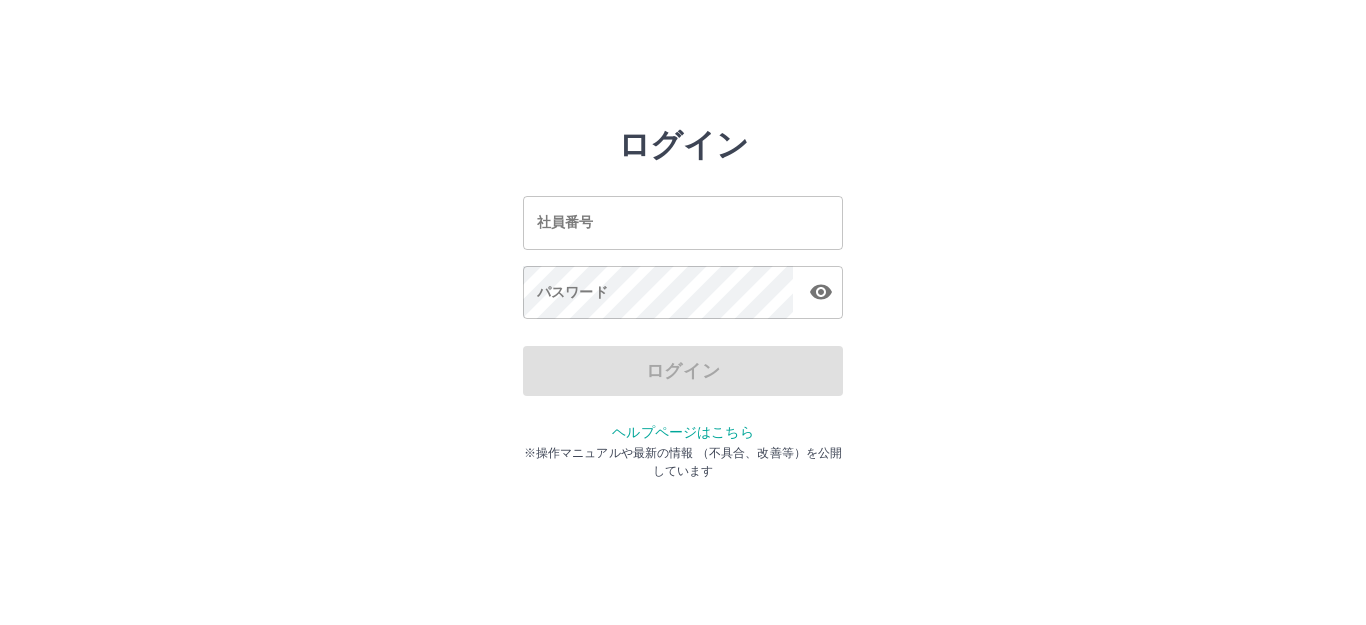 scroll, scrollTop: 0, scrollLeft: 0, axis: both 